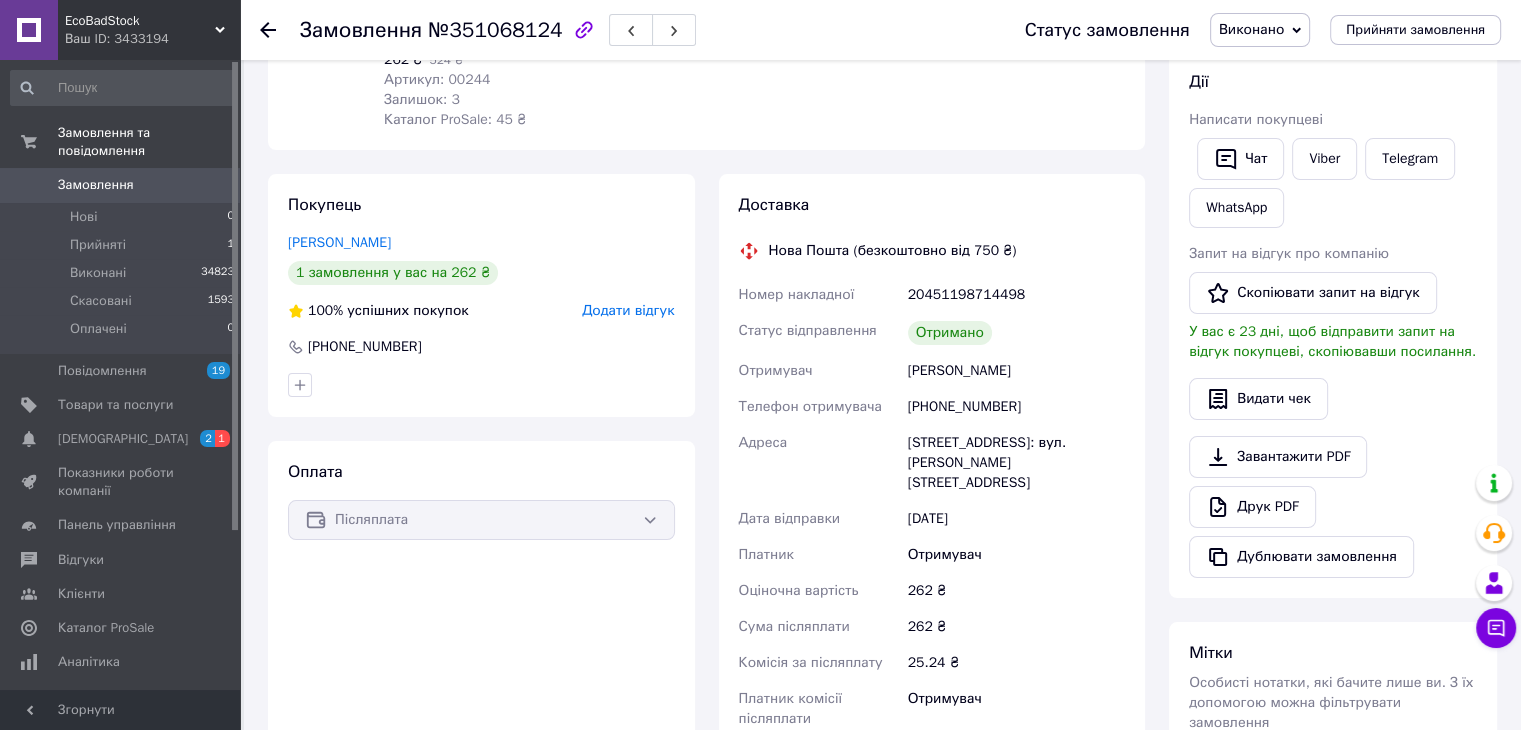 scroll, scrollTop: 384, scrollLeft: 0, axis: vertical 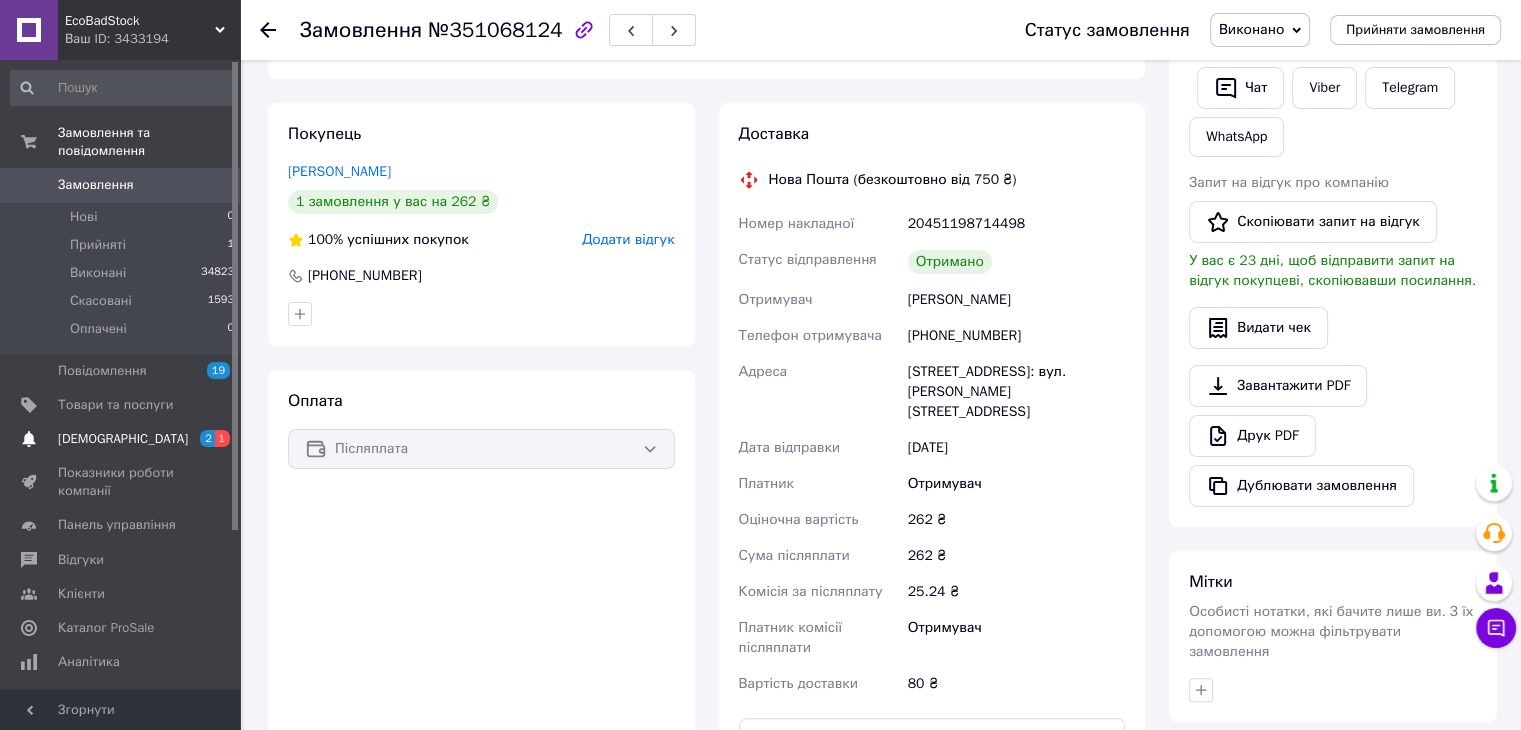 click on "[DEMOGRAPHIC_DATA]" at bounding box center (121, 439) 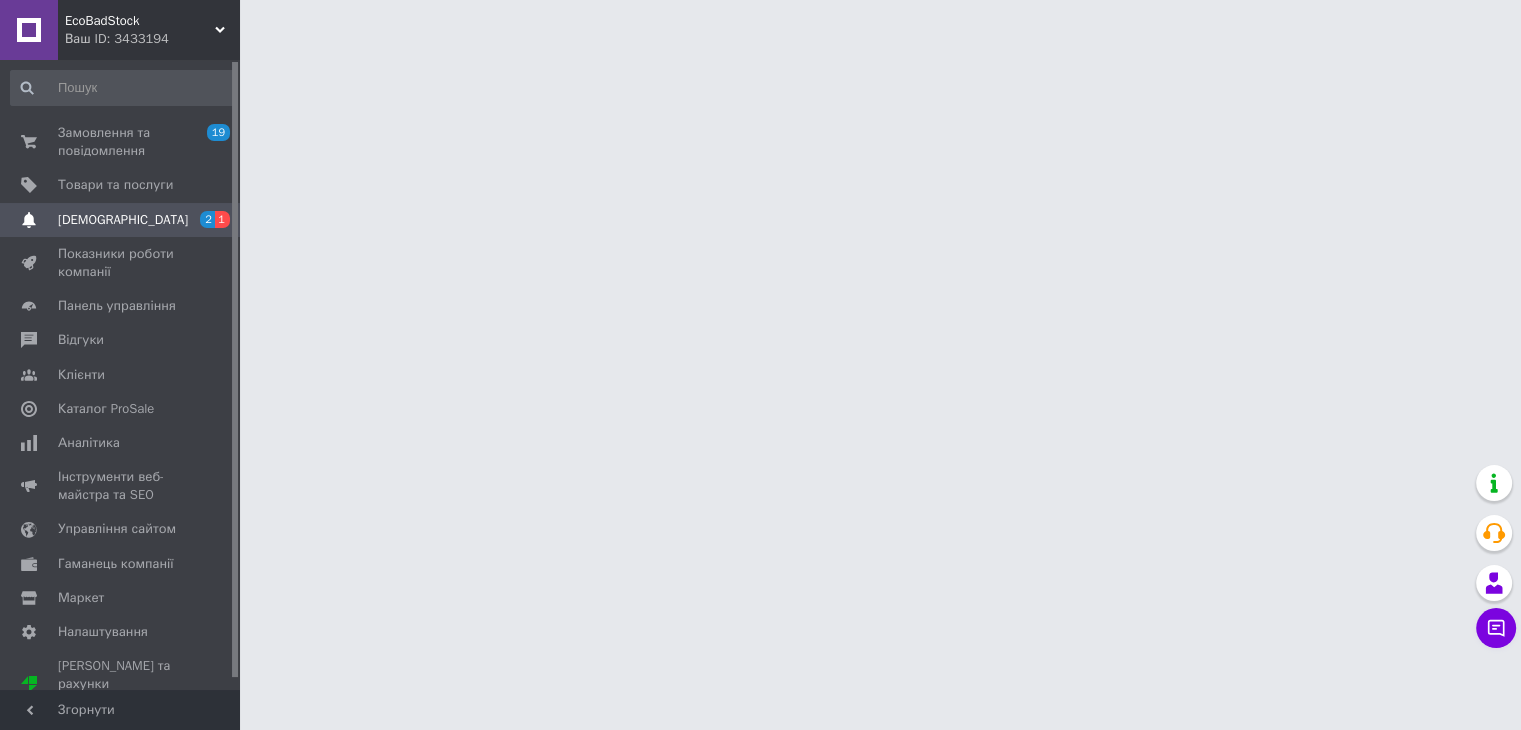 scroll, scrollTop: 0, scrollLeft: 0, axis: both 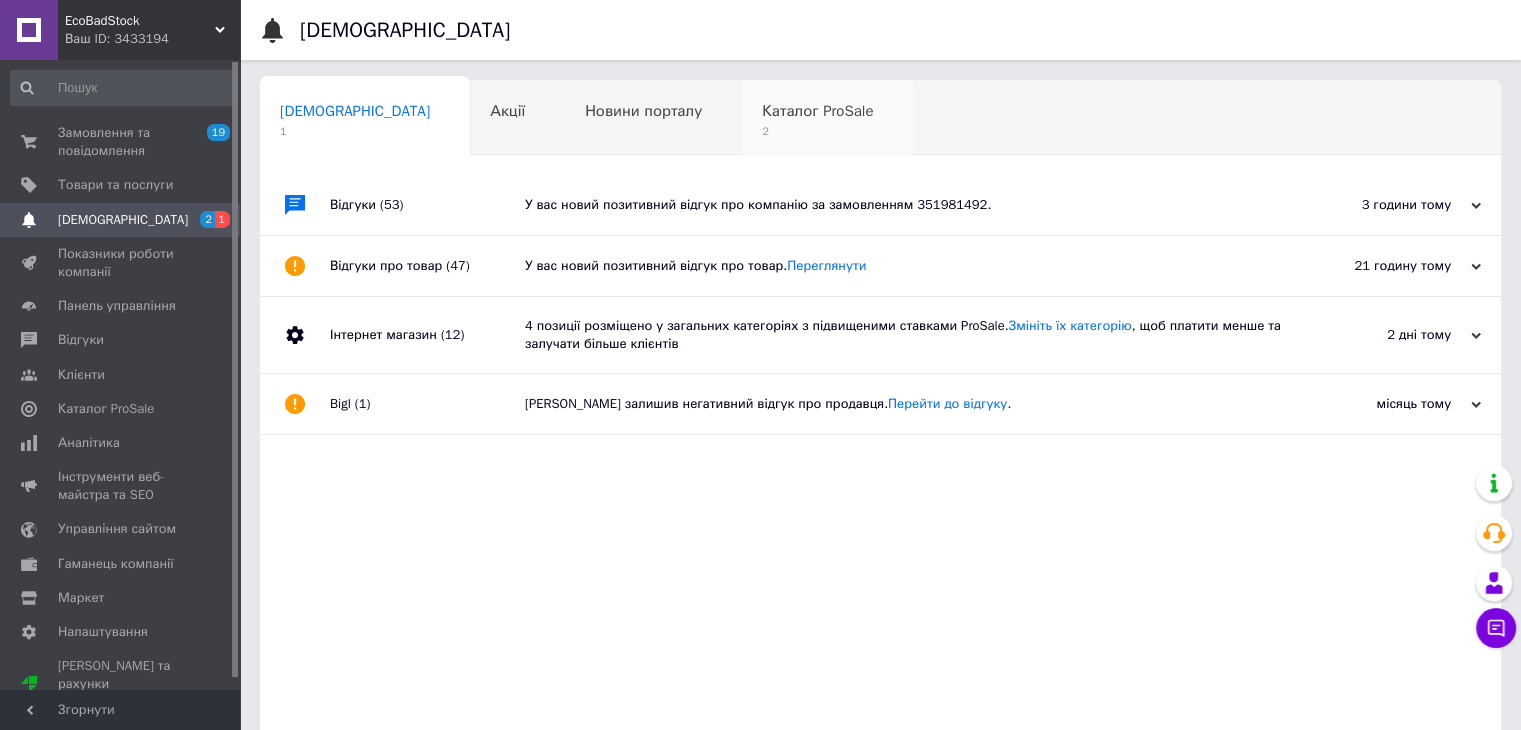 click on "2" at bounding box center [817, 131] 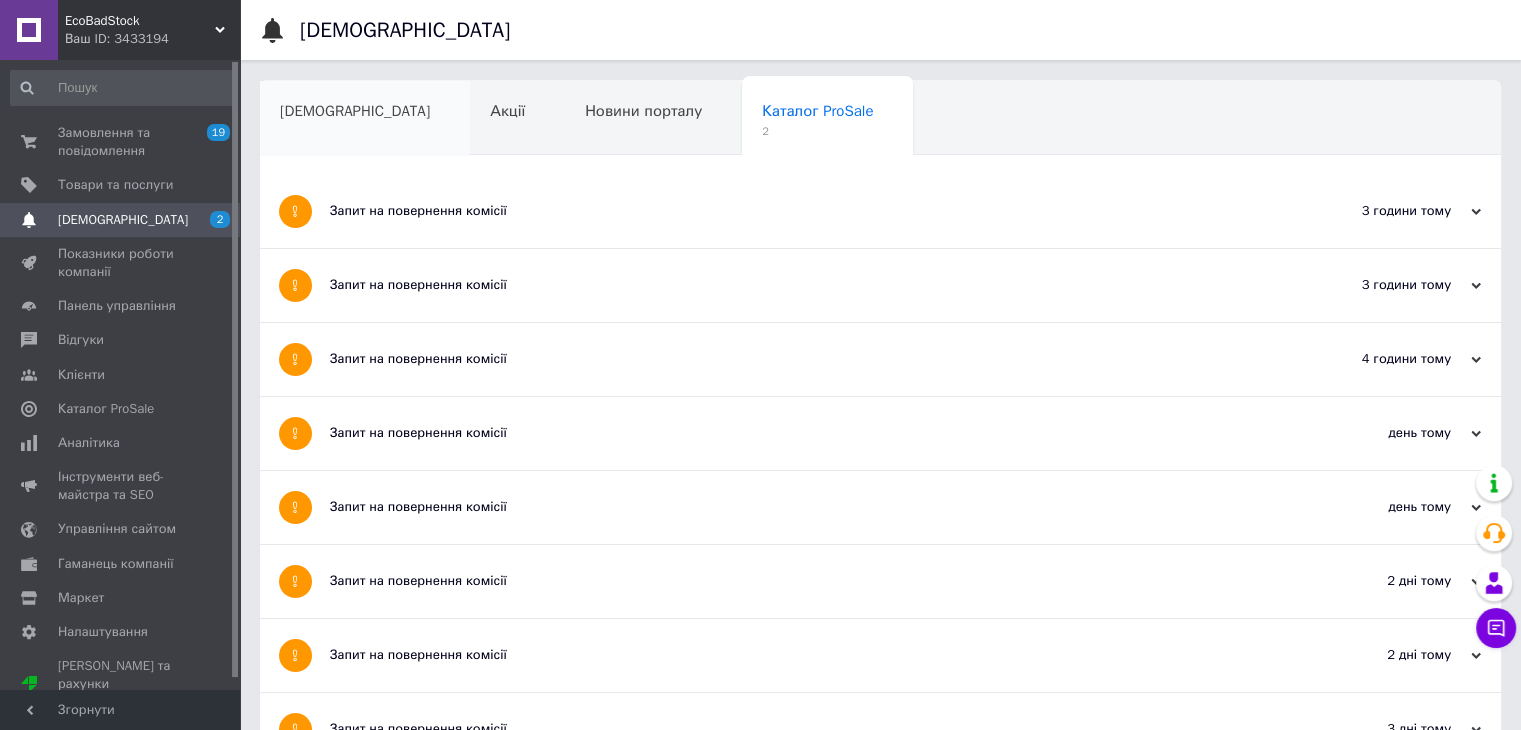click on "[DEMOGRAPHIC_DATA]" at bounding box center [355, 111] 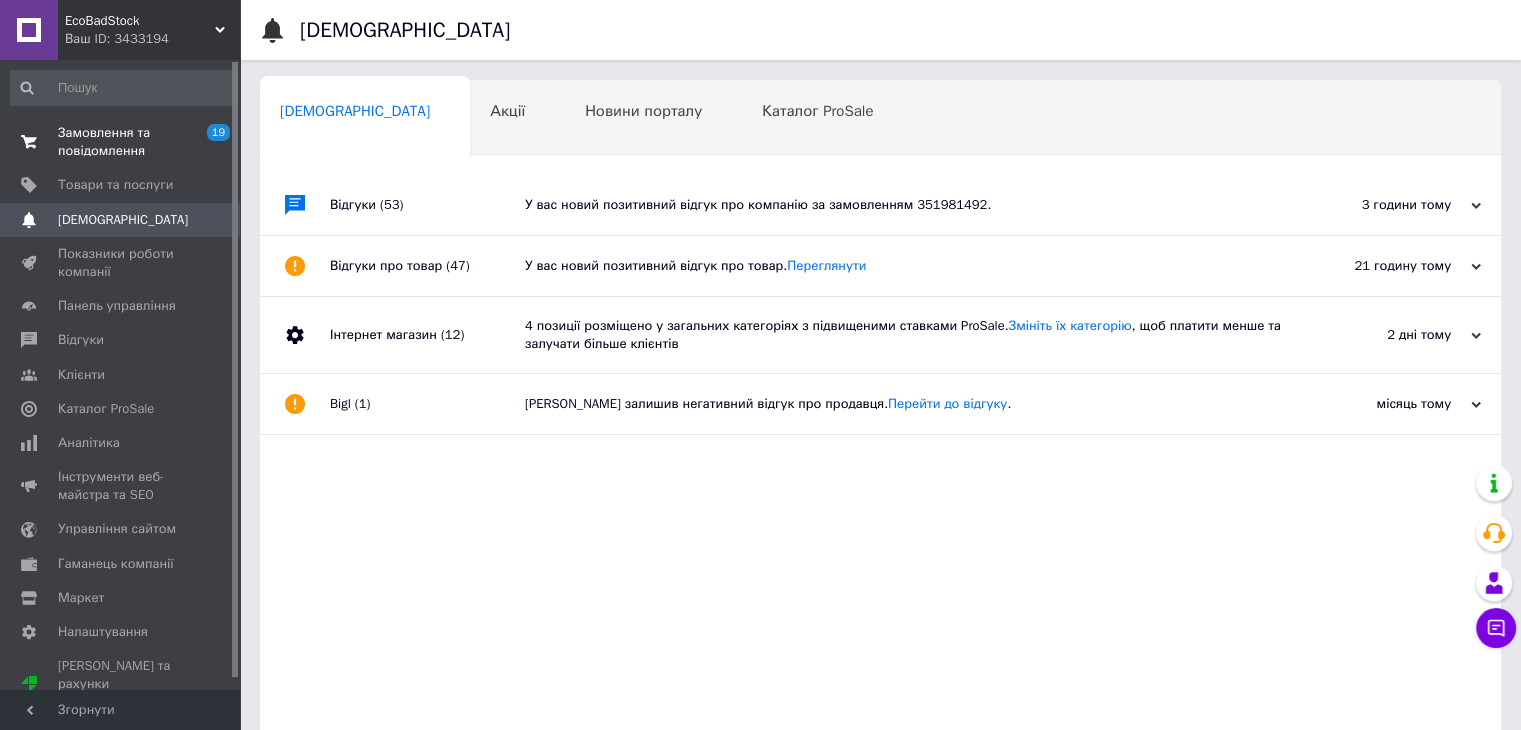 click on "Замовлення та повідомлення" at bounding box center (121, 142) 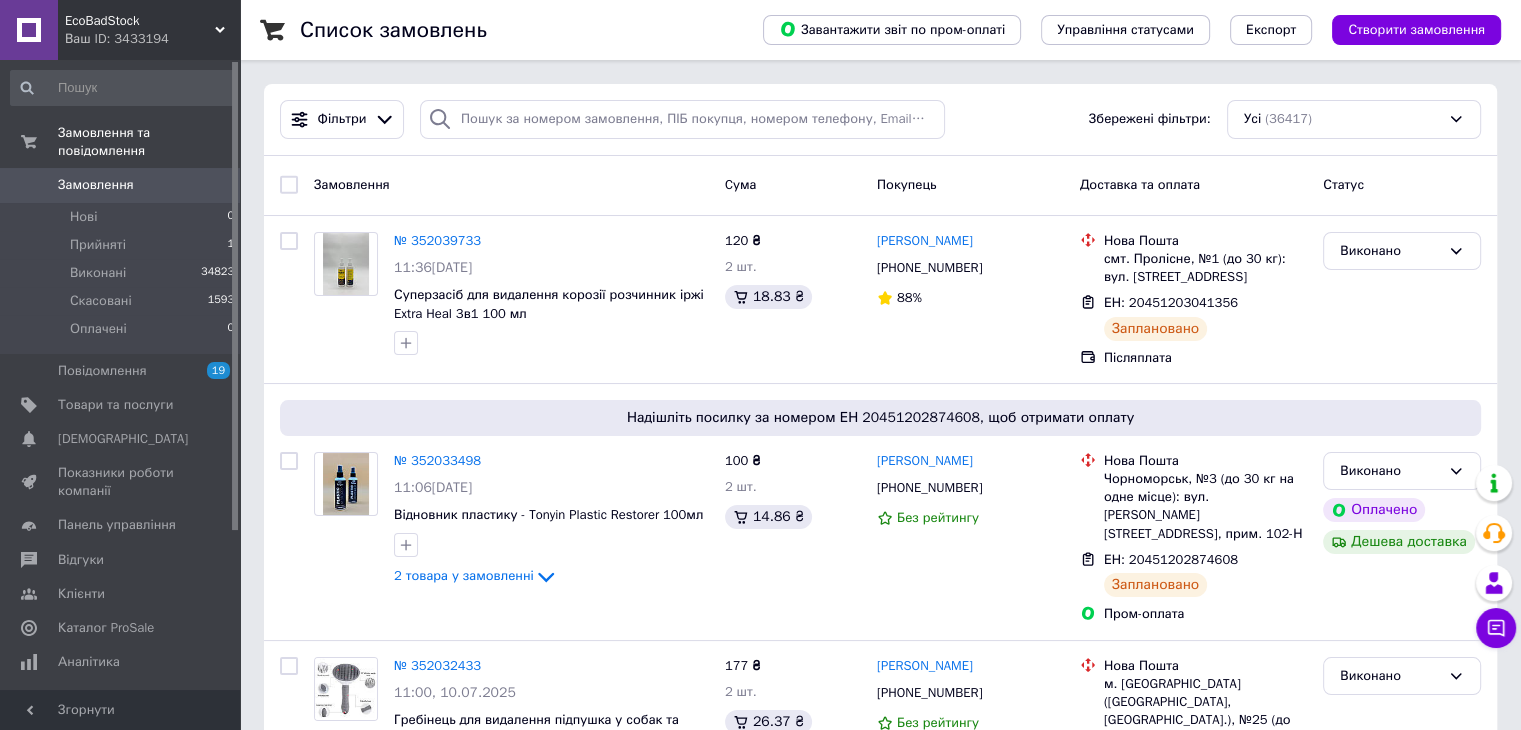 click on "Замовлення 0" at bounding box center (123, 185) 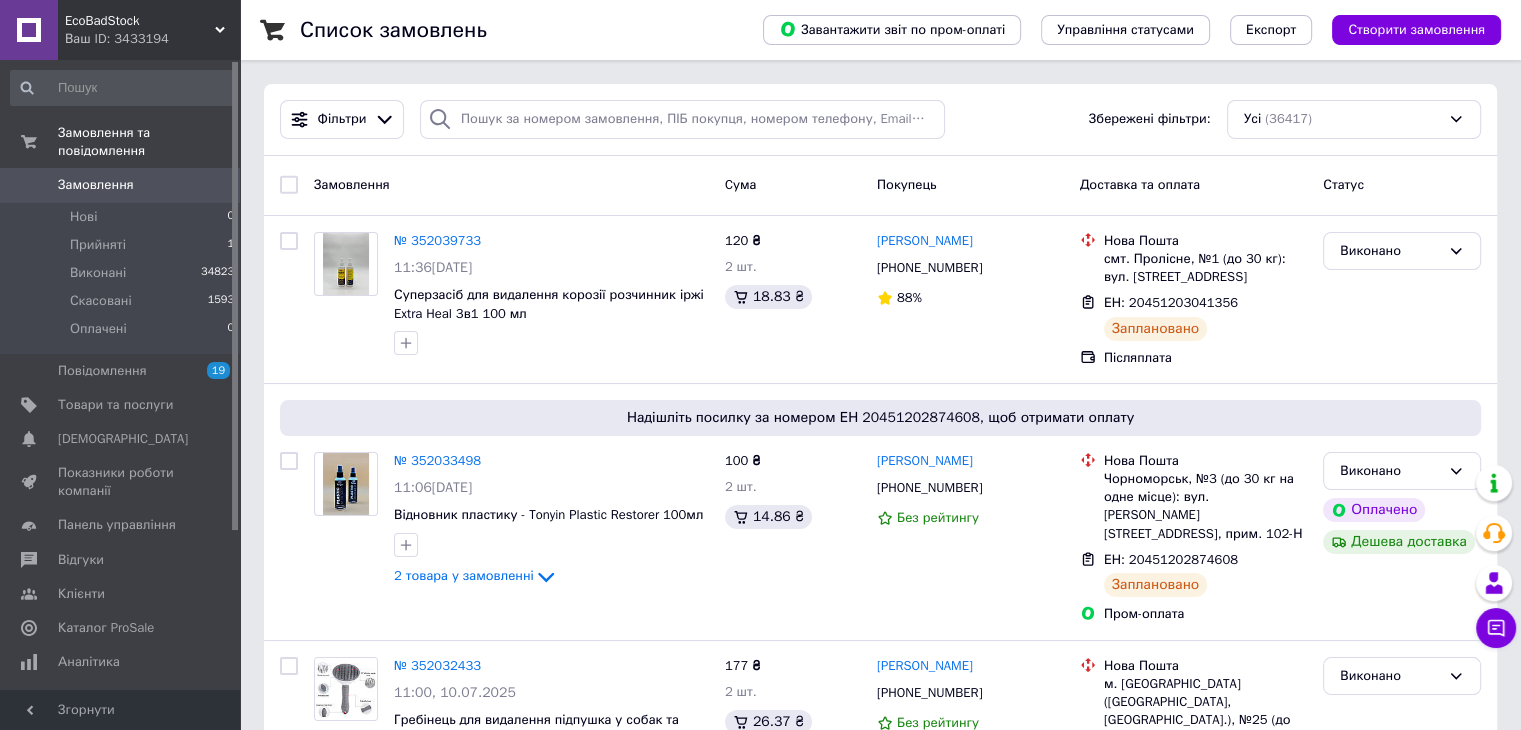 click on "Замовлення 0" at bounding box center (123, 185) 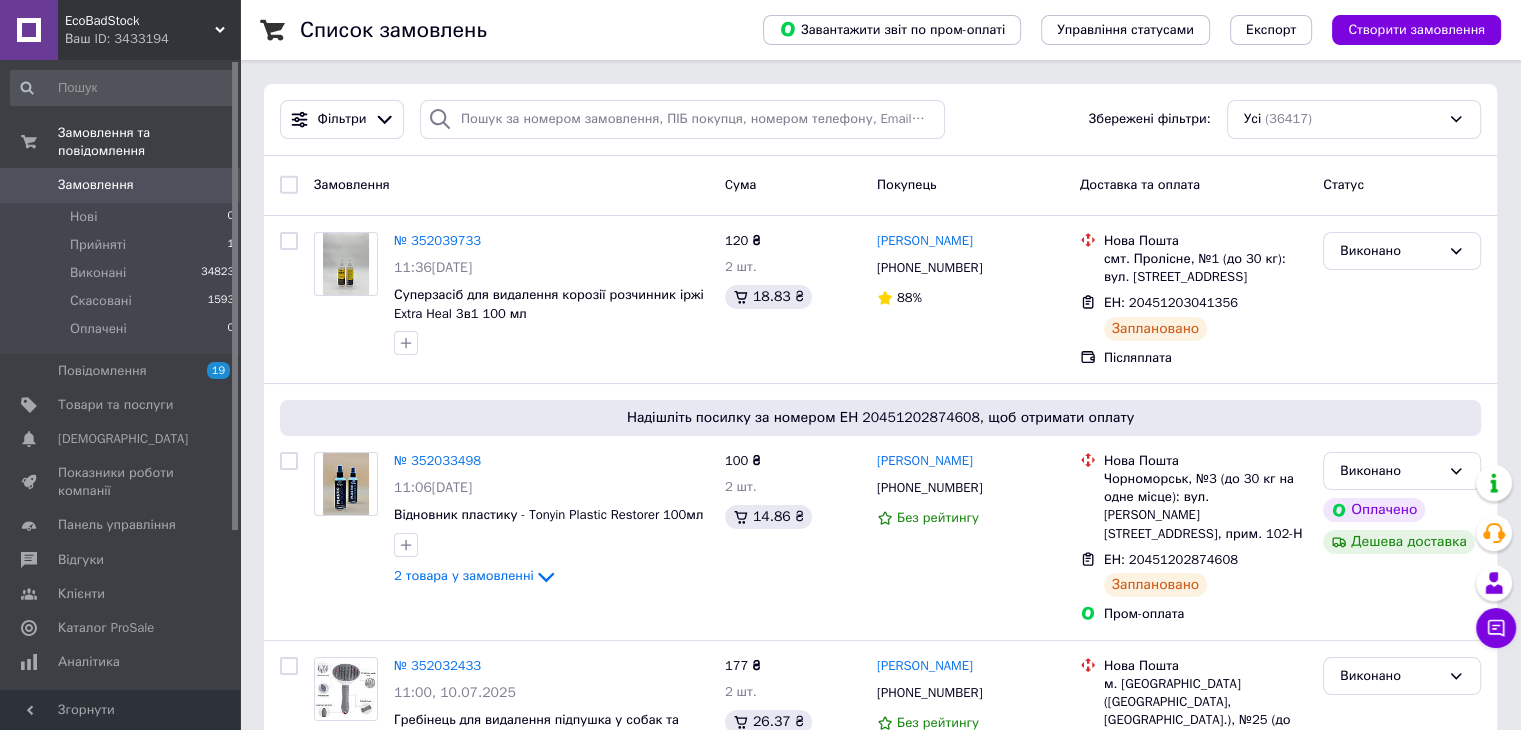 click on "Замовлення 0" at bounding box center (123, 185) 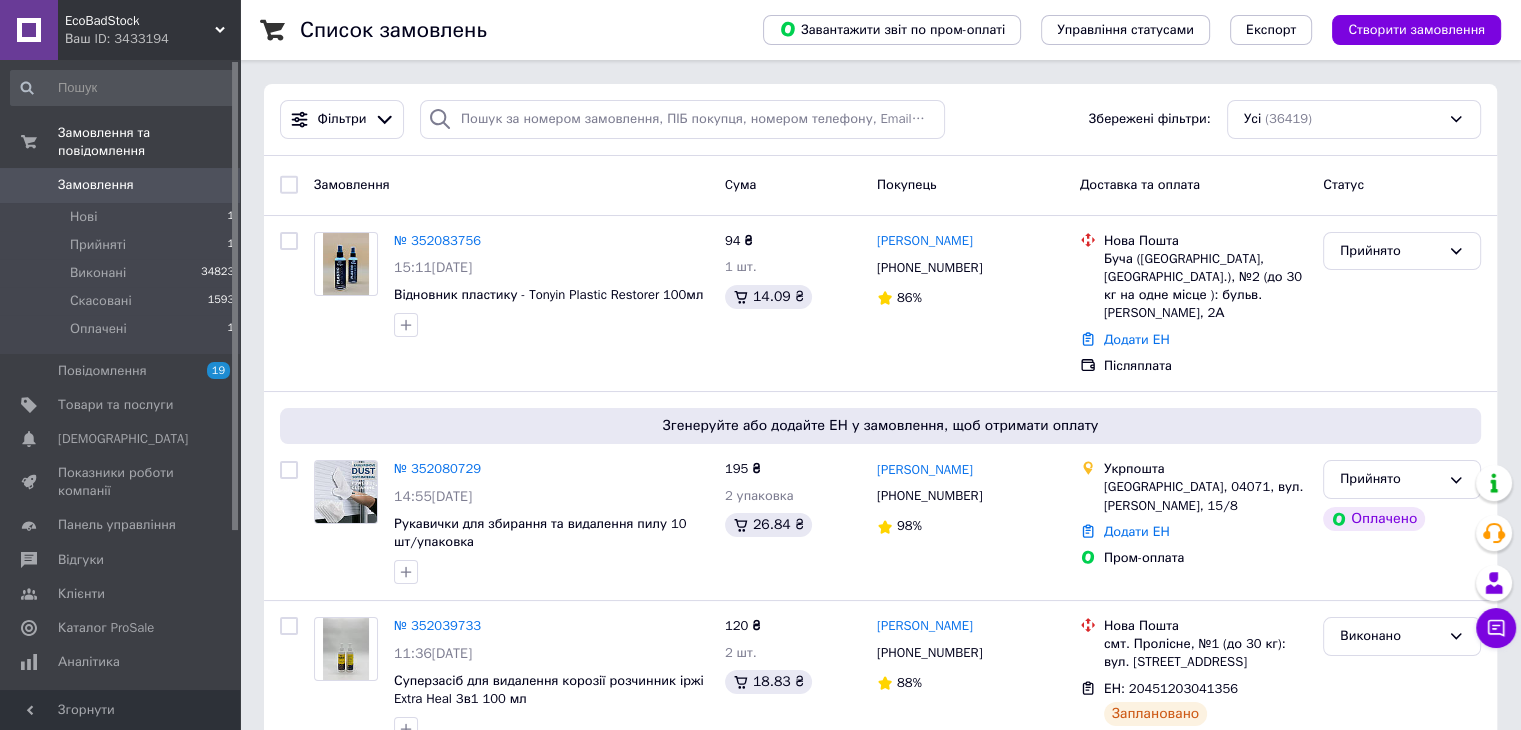 click on "Замовлення" at bounding box center (96, 185) 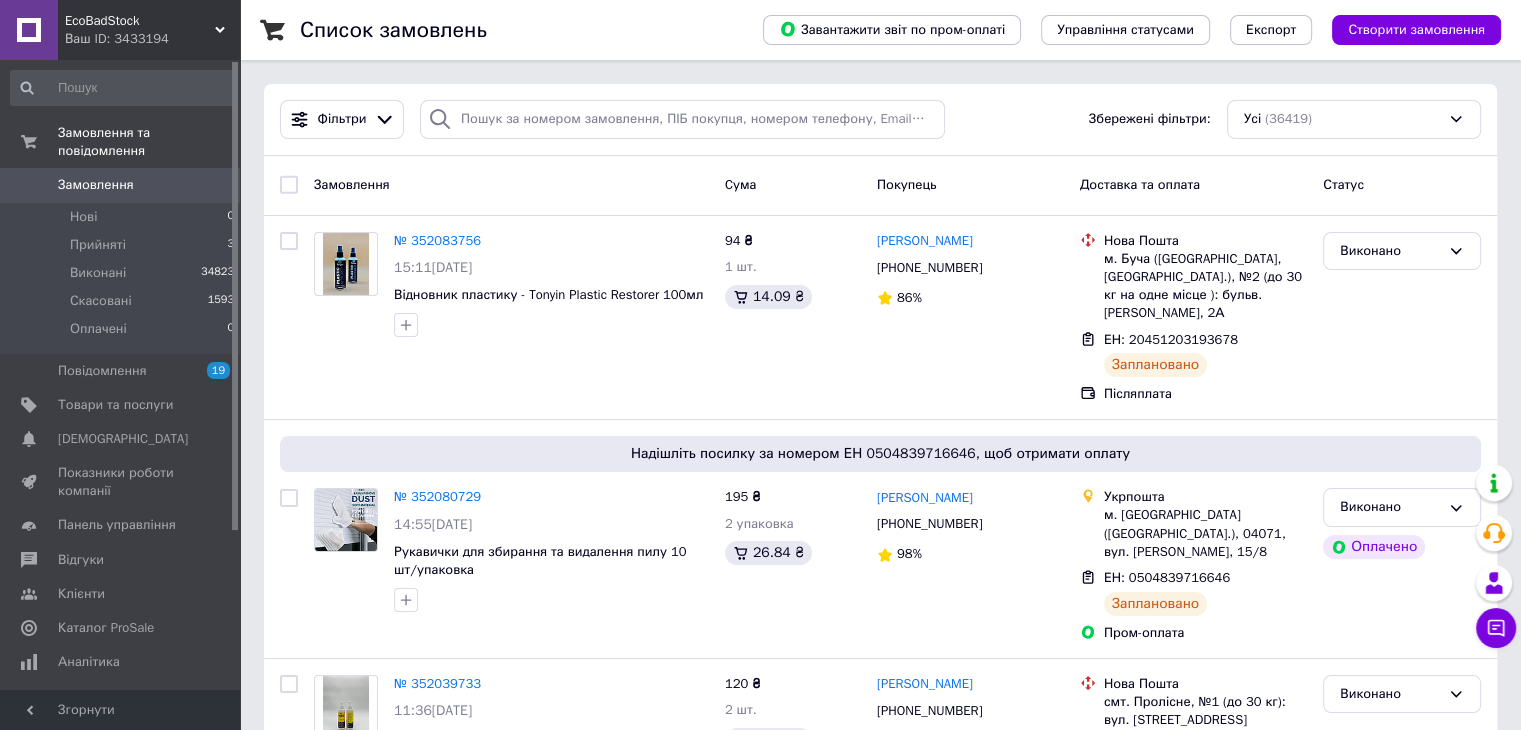 click on "Замовлення 0" at bounding box center [123, 185] 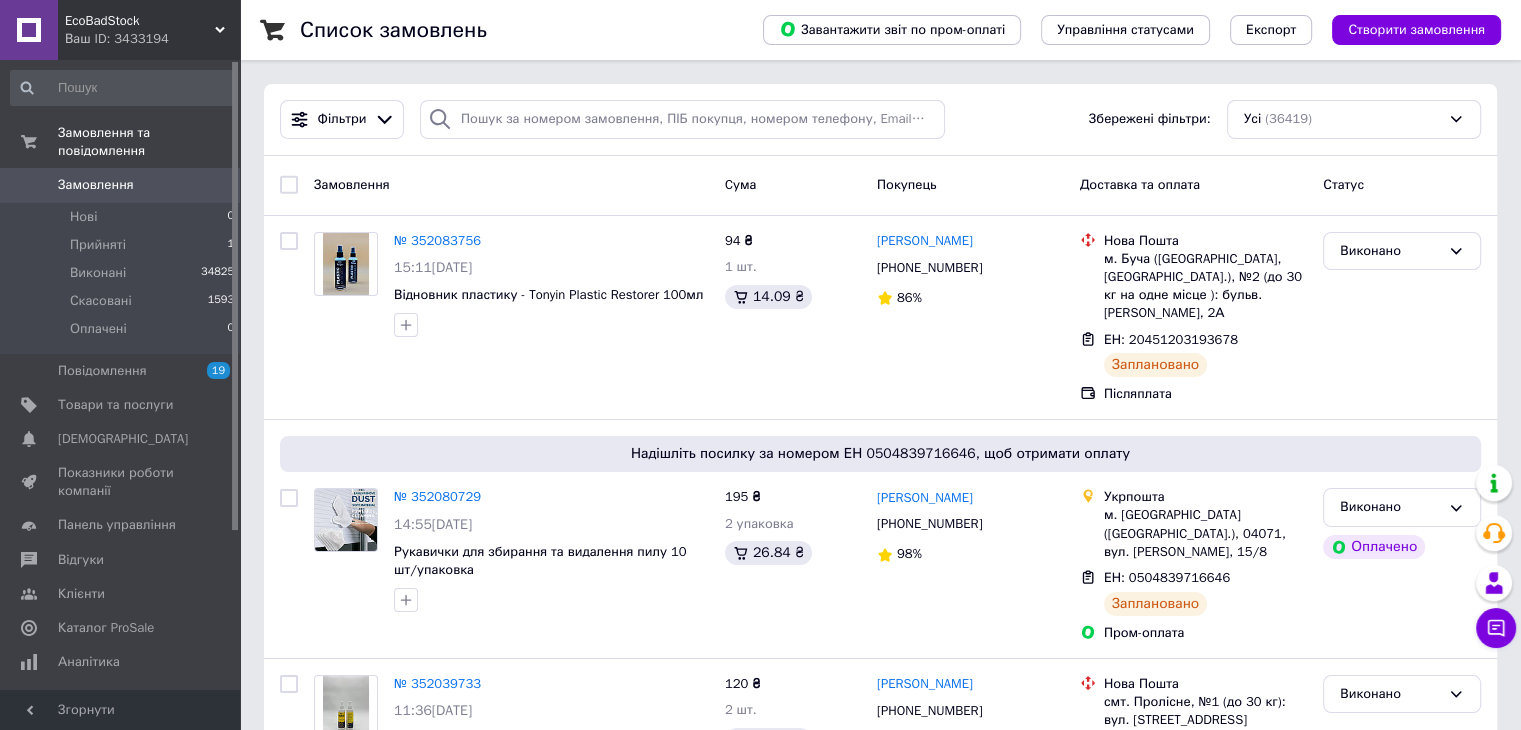 click on "Замовлення" at bounding box center [121, 185] 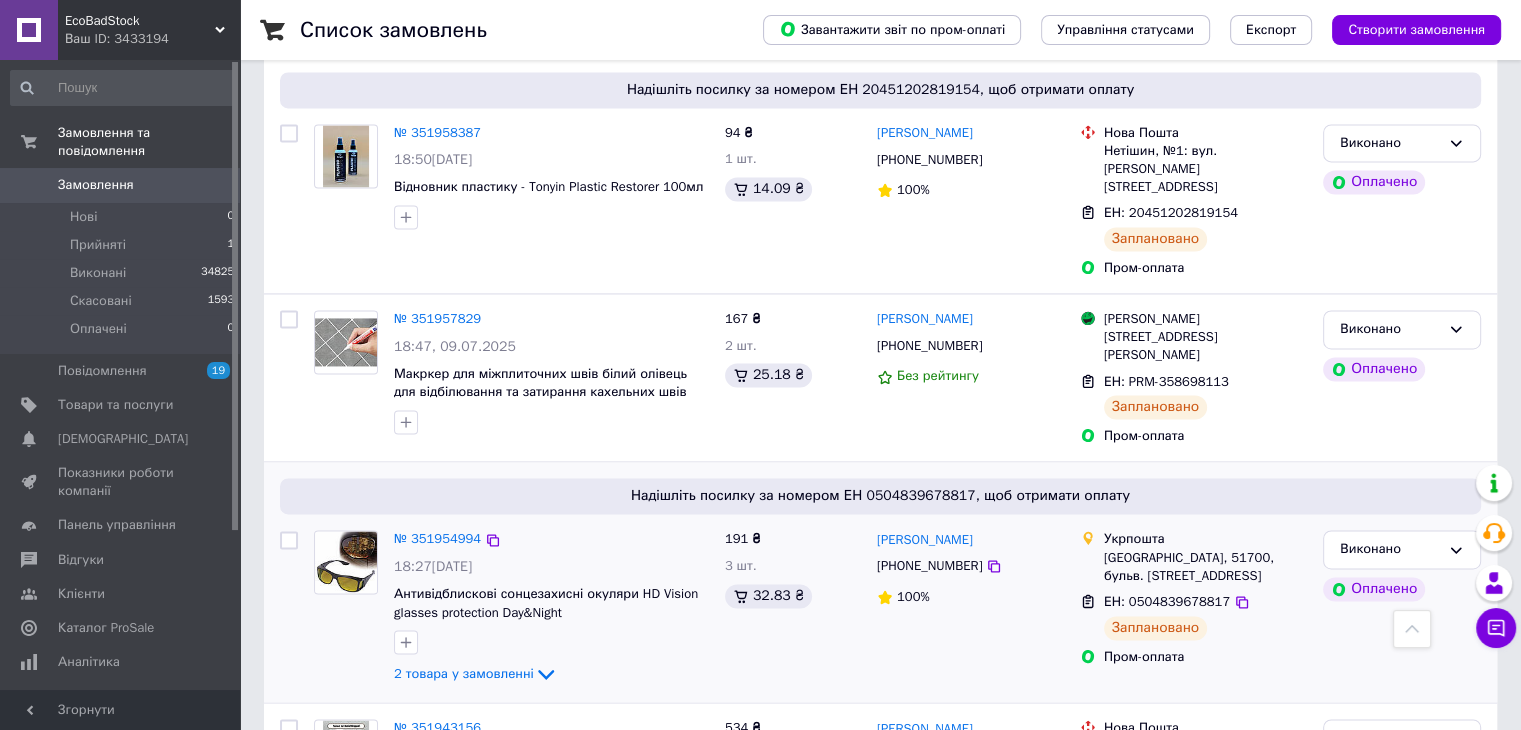 scroll, scrollTop: 3000, scrollLeft: 0, axis: vertical 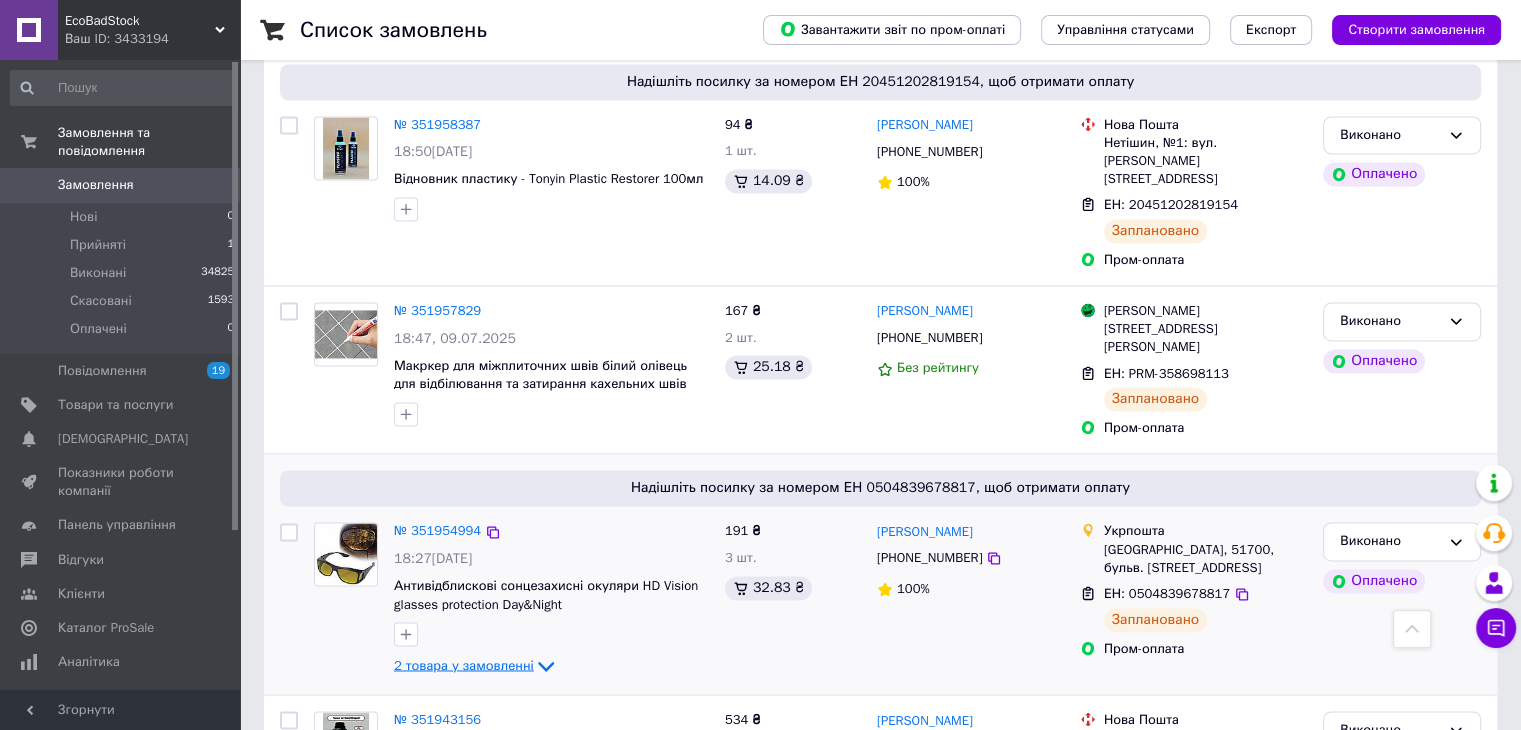 click 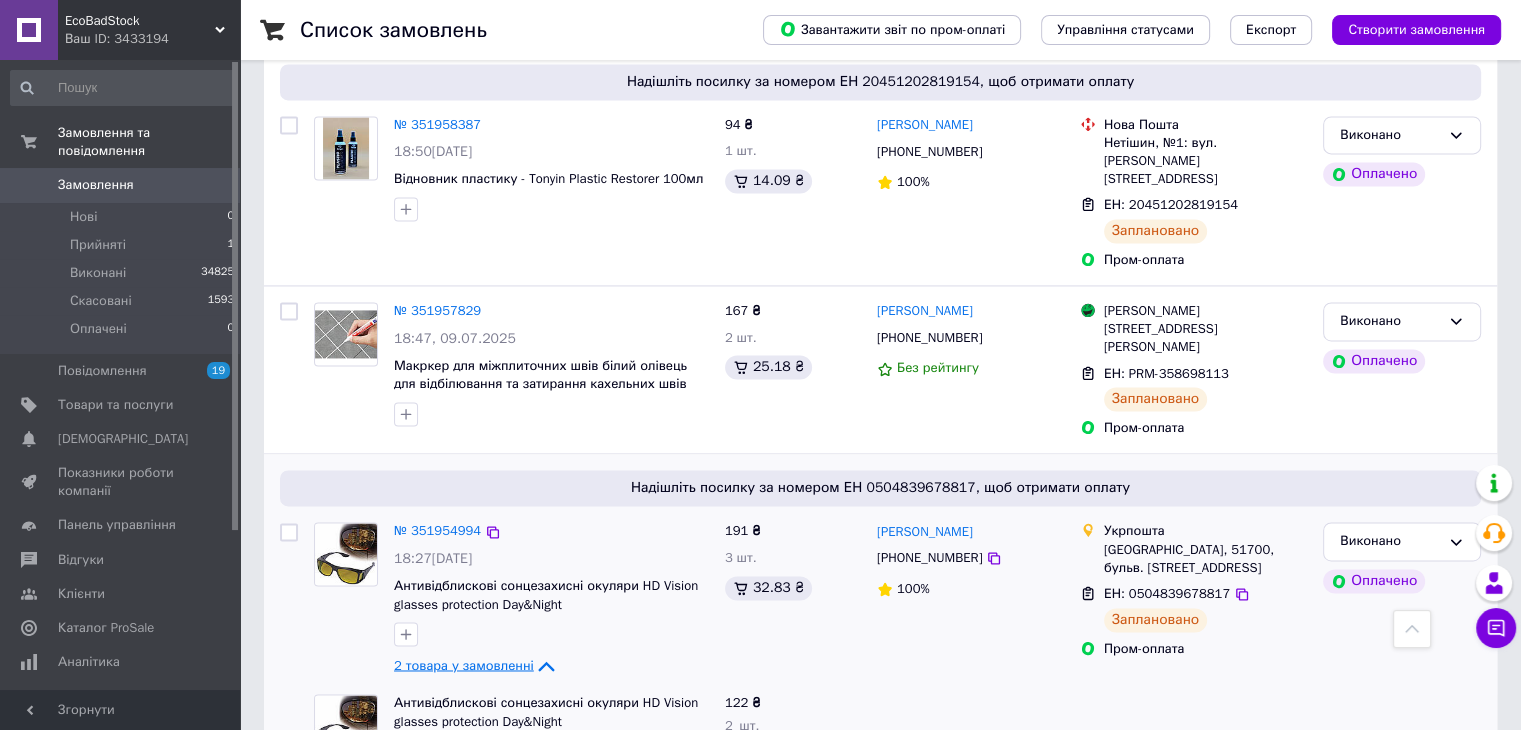 scroll, scrollTop: 3100, scrollLeft: 0, axis: vertical 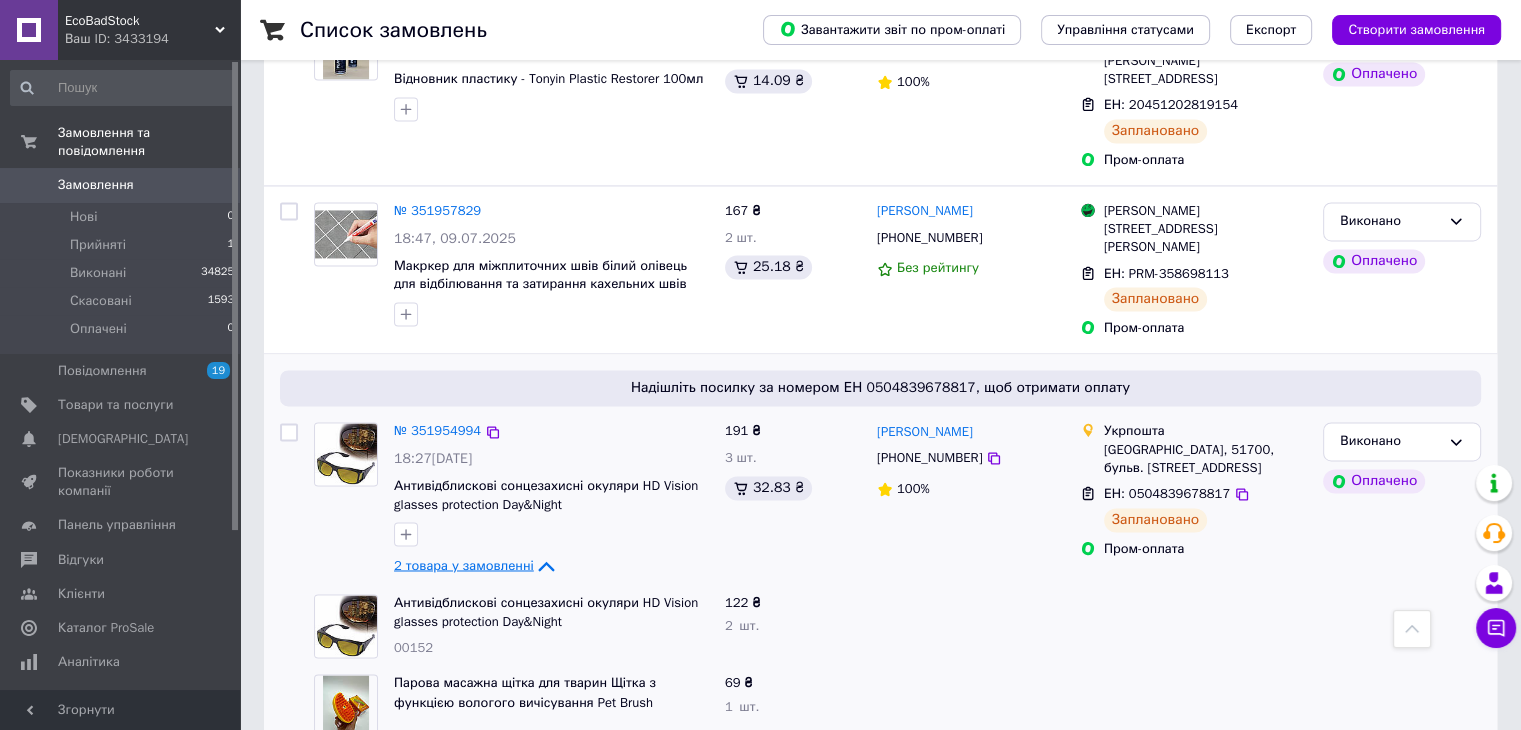 click at bounding box center (29, 185) 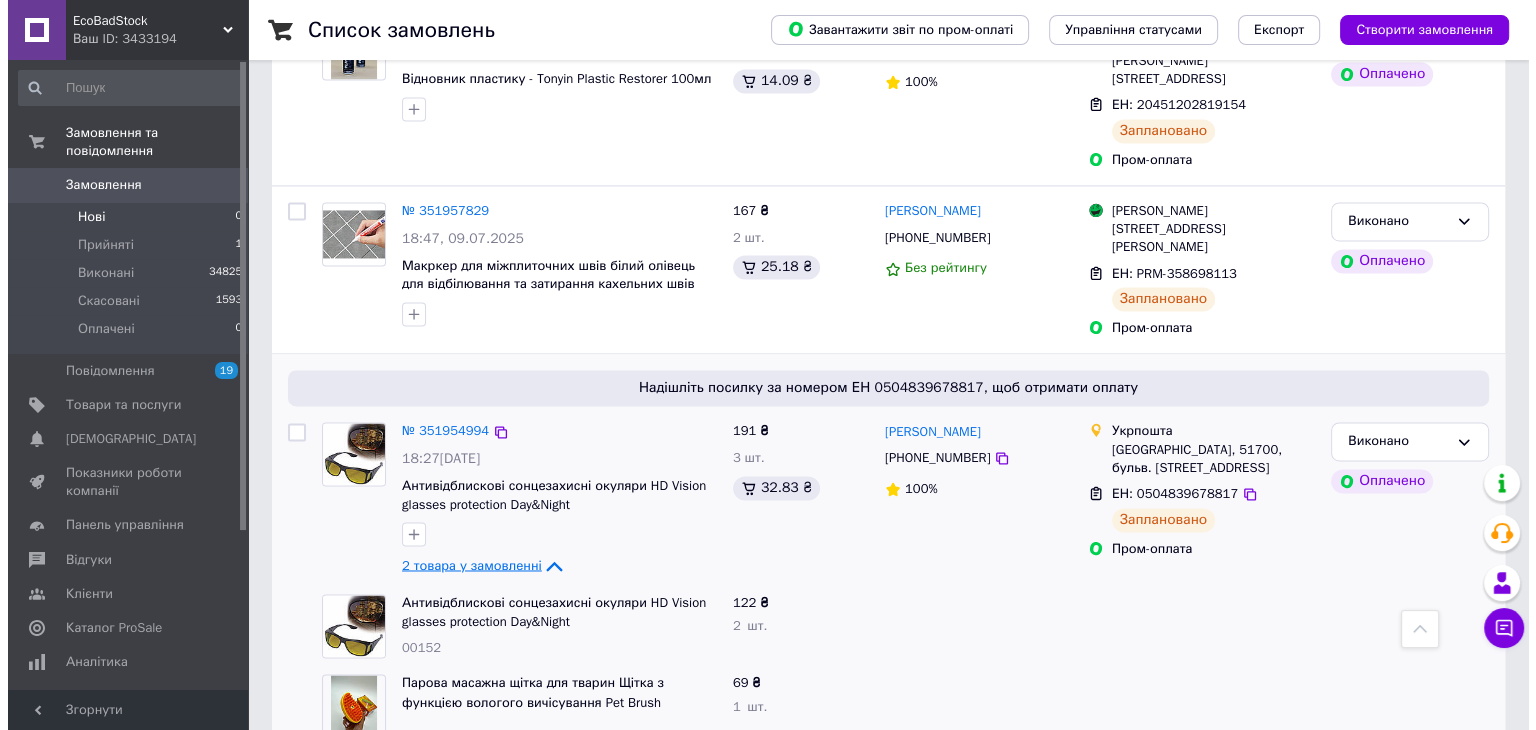 scroll, scrollTop: 0, scrollLeft: 0, axis: both 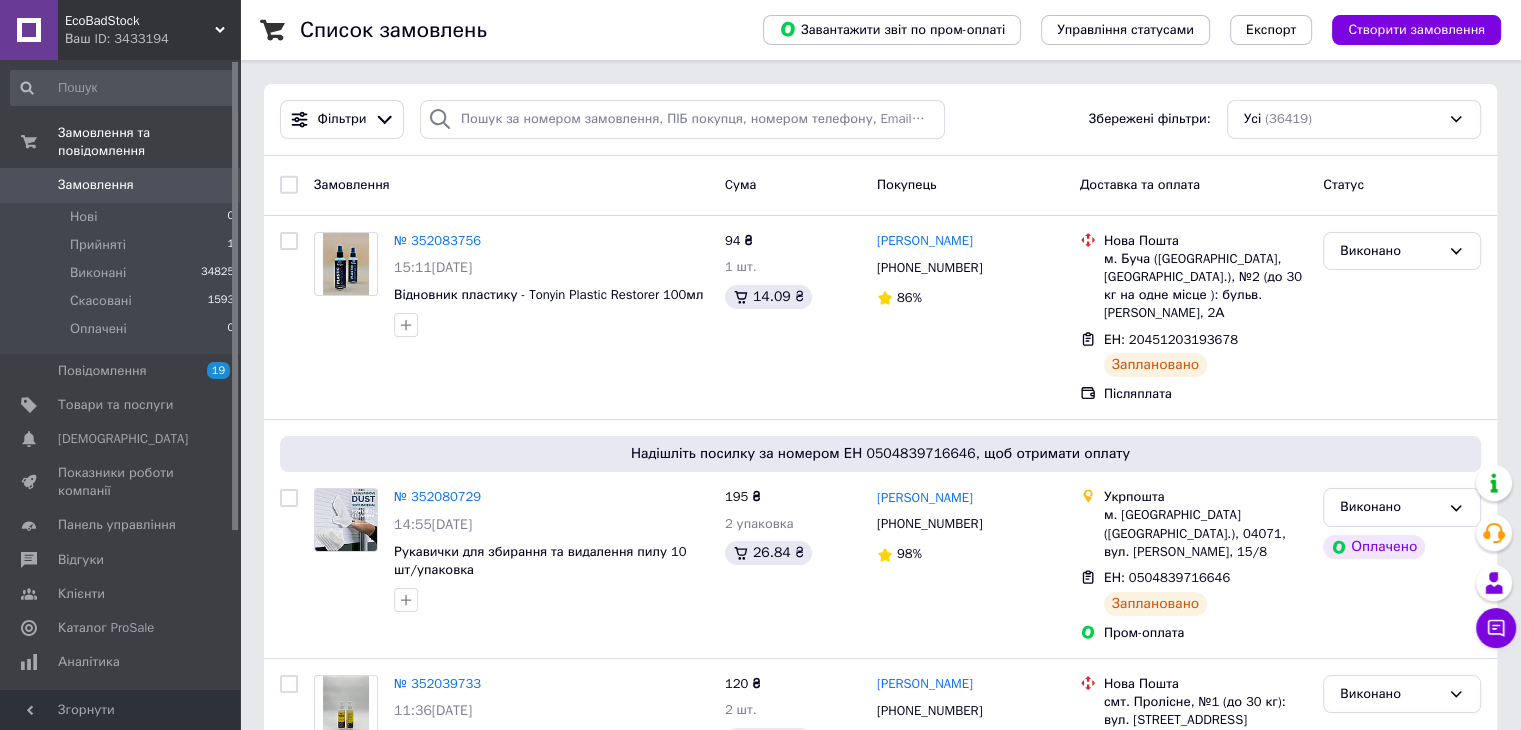 click on "Замовлення 0" at bounding box center (123, 185) 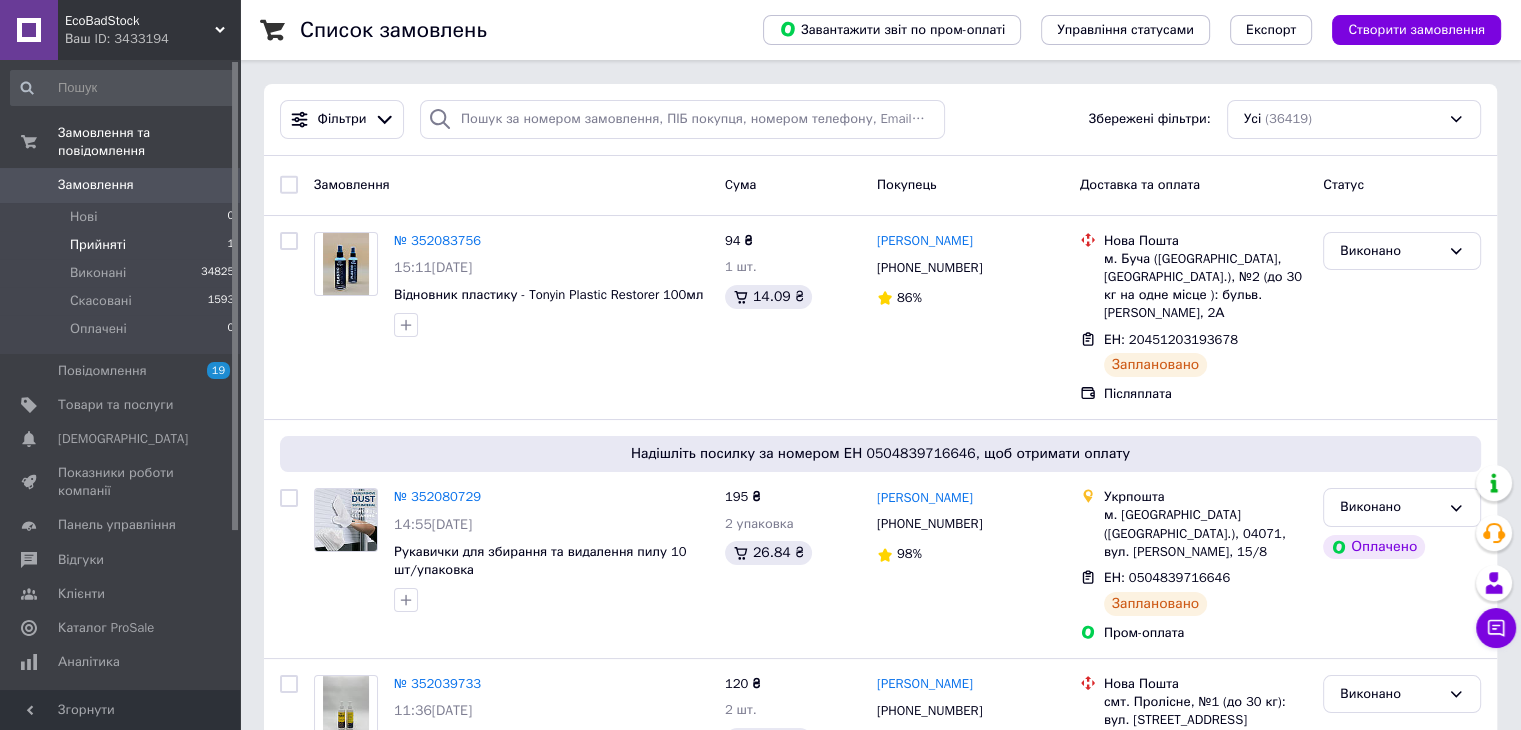 click on "Прийняті 1" at bounding box center (123, 245) 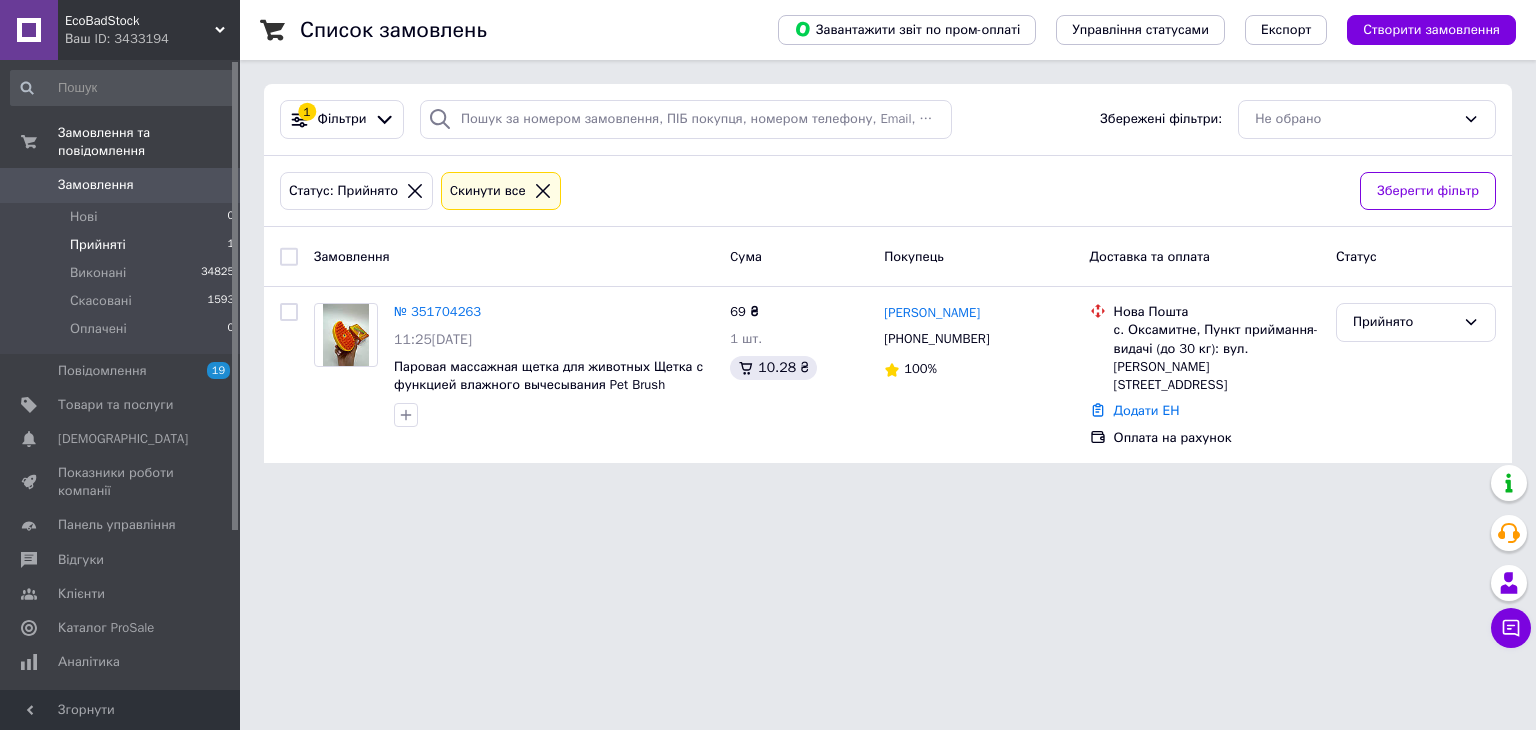 click on "Замовлення" at bounding box center [96, 185] 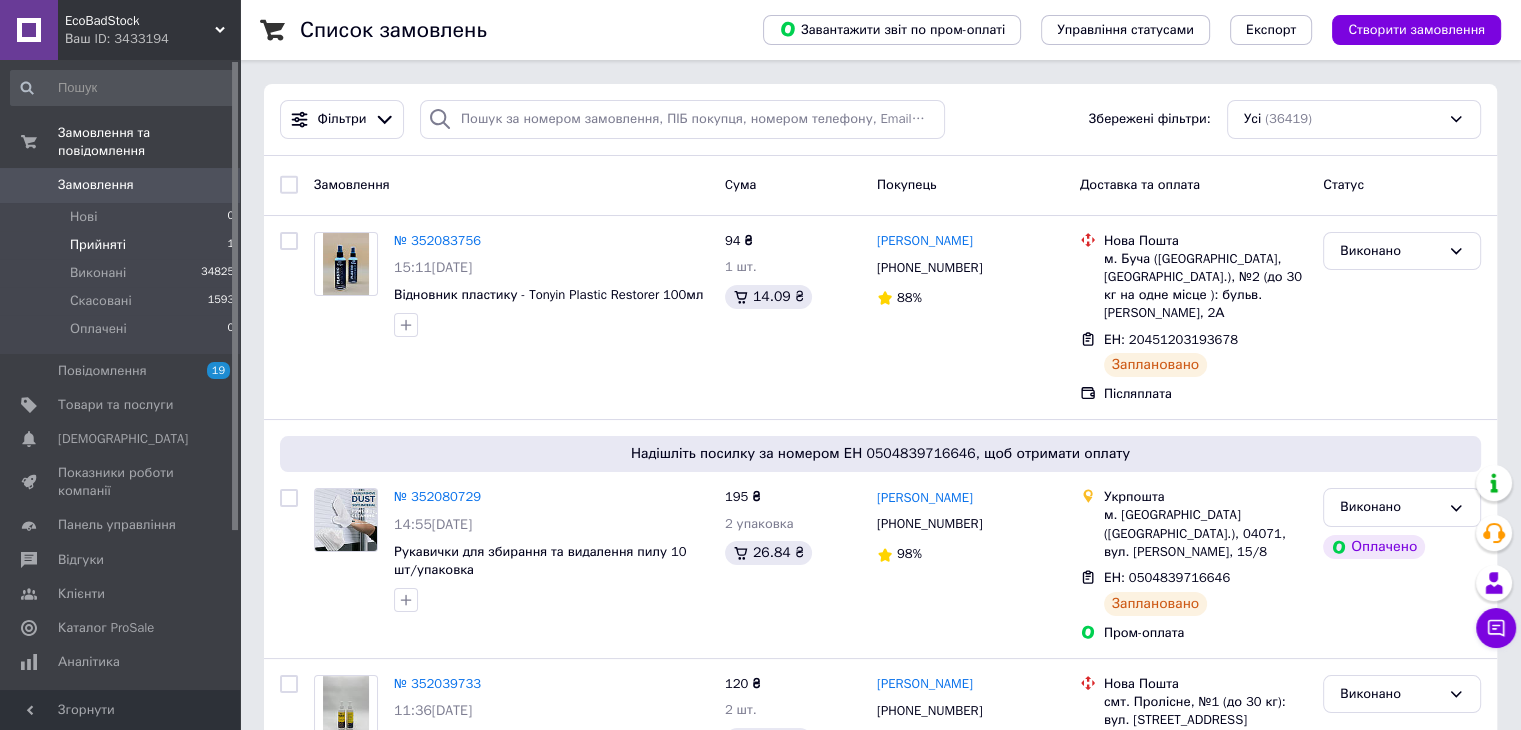 click on "Прийняті 1" at bounding box center (123, 245) 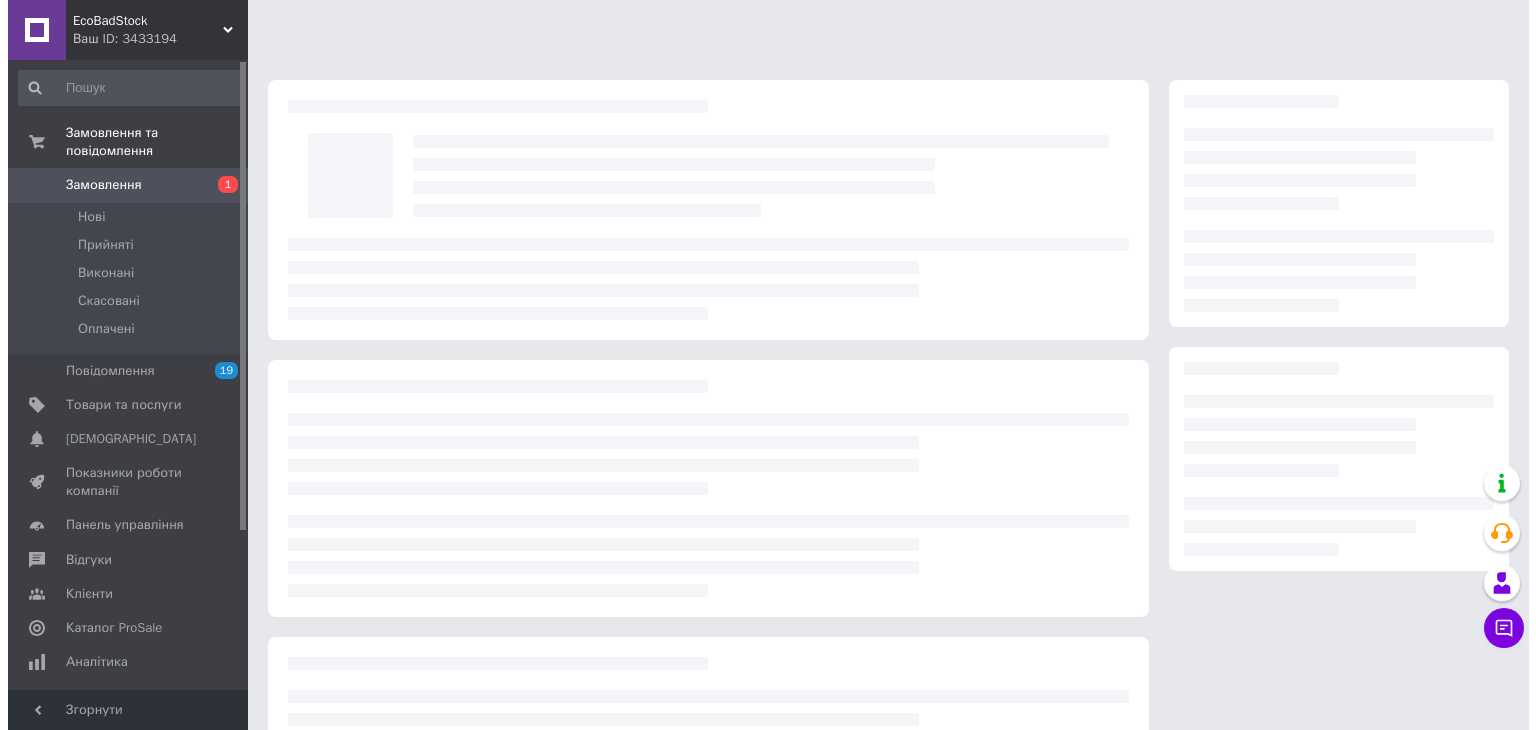 scroll, scrollTop: 0, scrollLeft: 0, axis: both 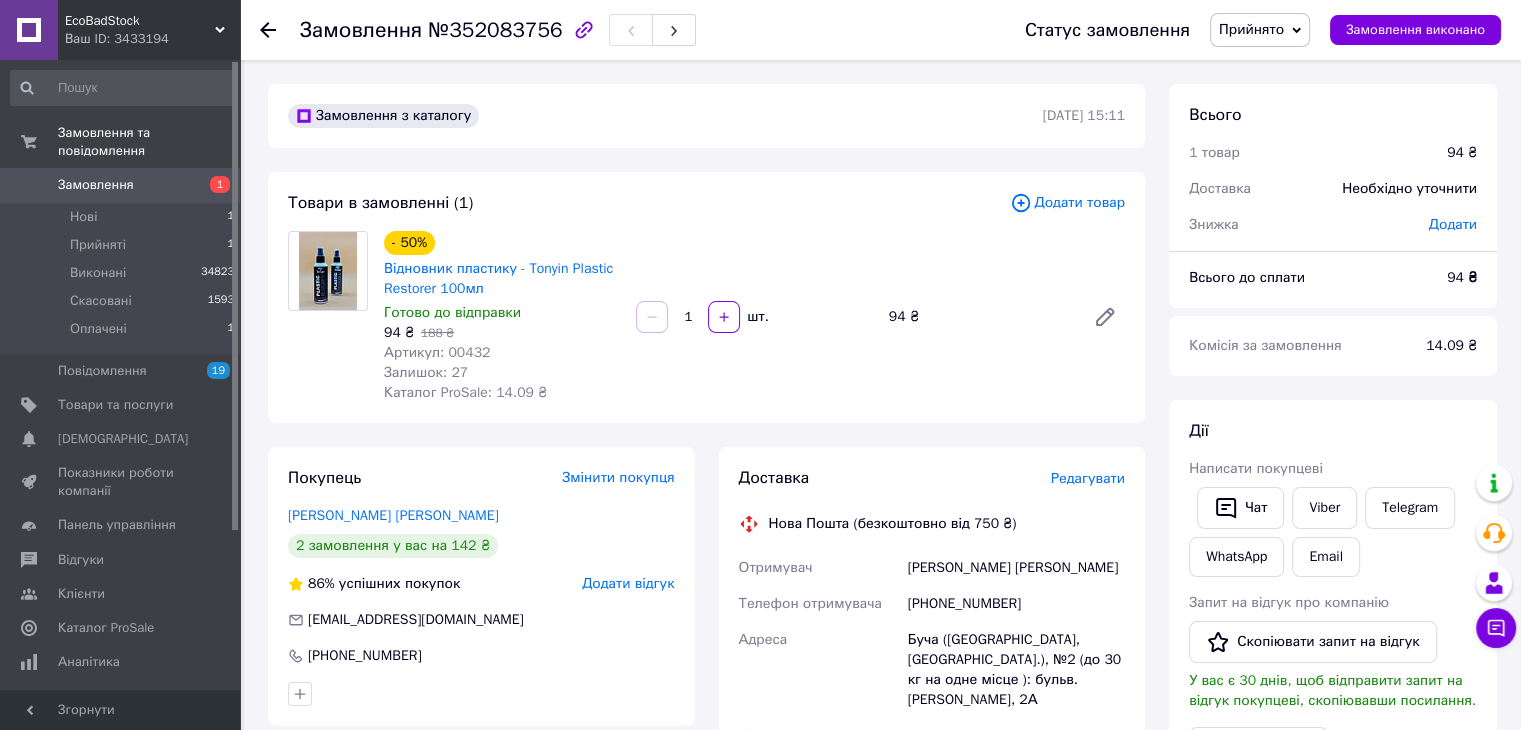 click on "Написати покупцеві" at bounding box center [1256, 468] 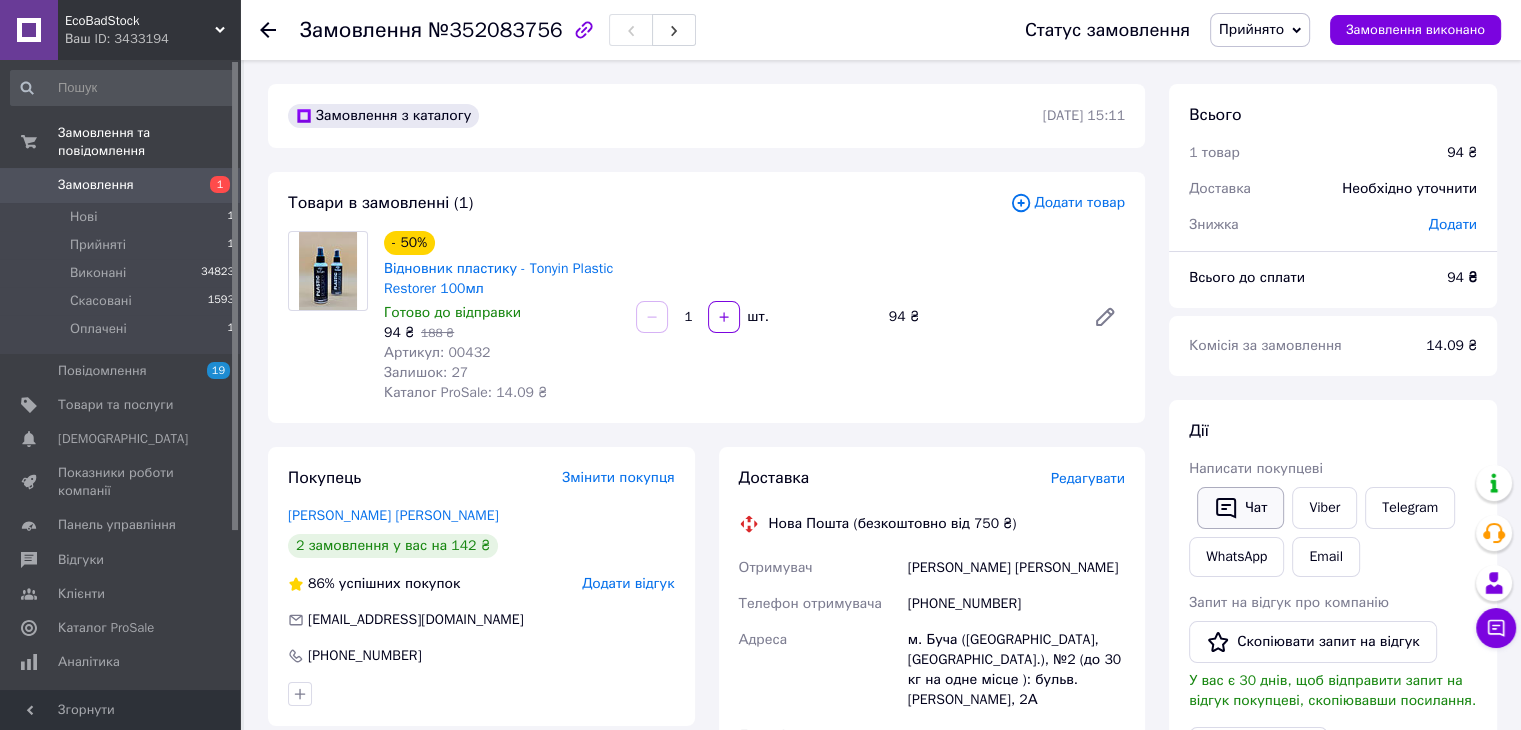 click on "Чат" at bounding box center (1240, 508) 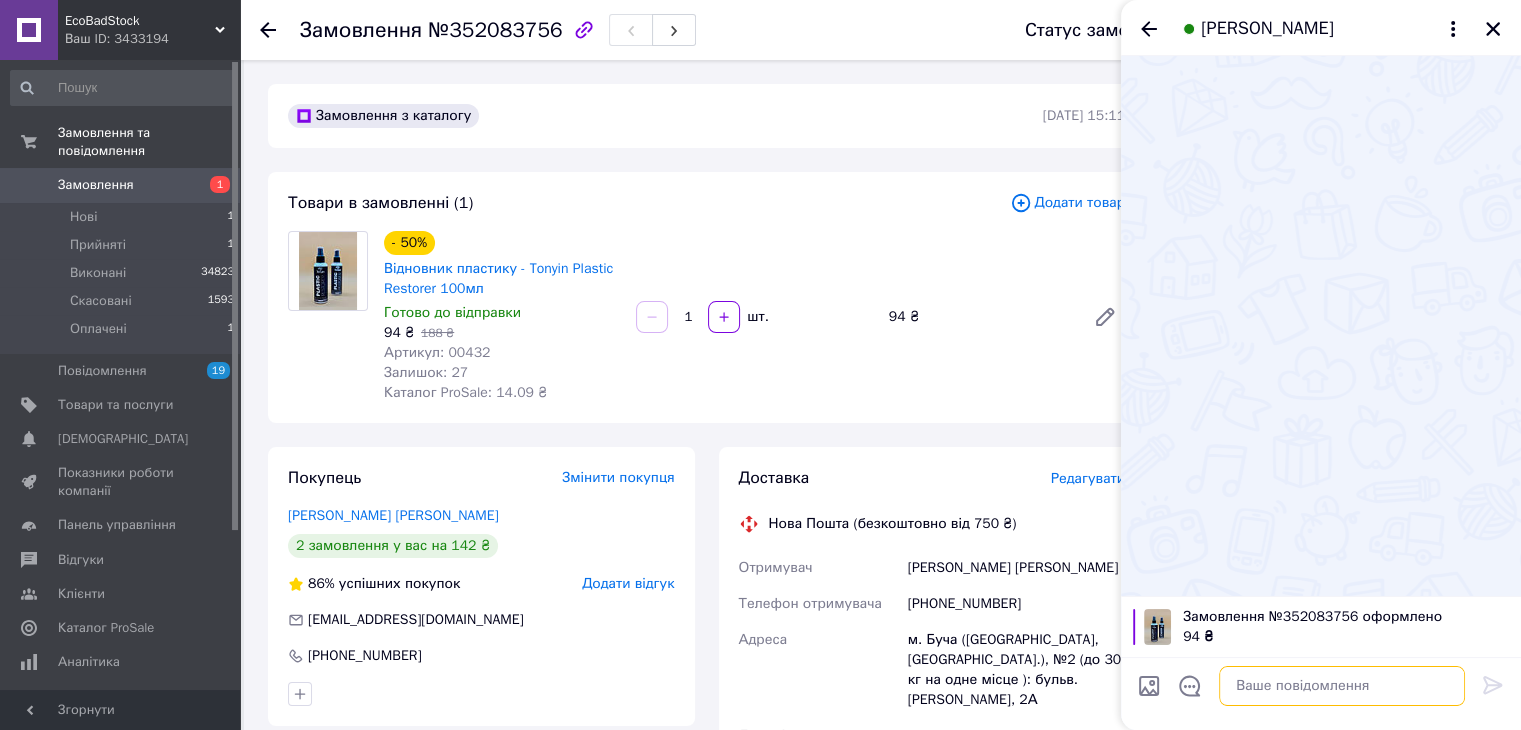 click at bounding box center [1342, 686] 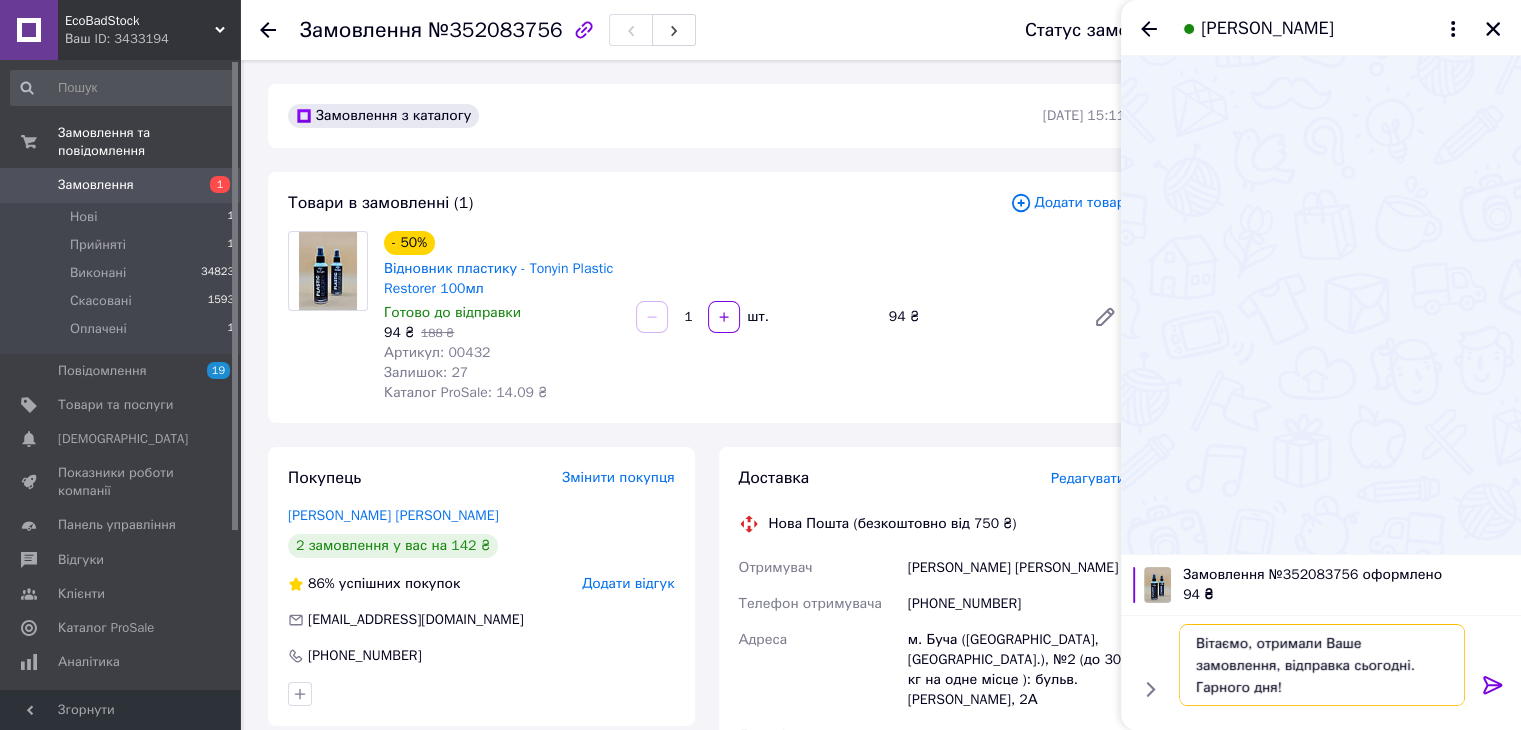 type on "Вітаємо, отримали Ваше замовлення, відправка сьогодні. Гарного дня!" 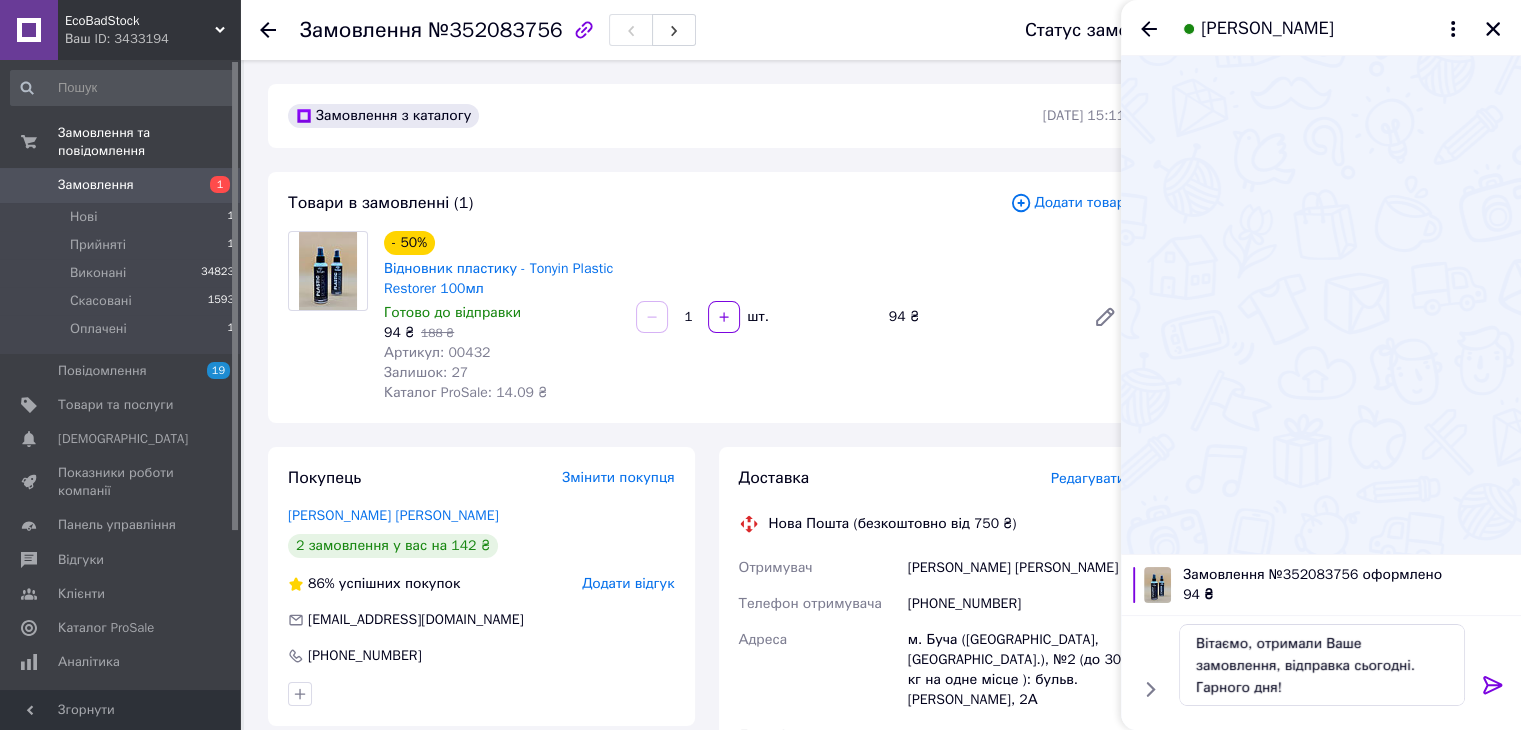 click at bounding box center [1493, 689] 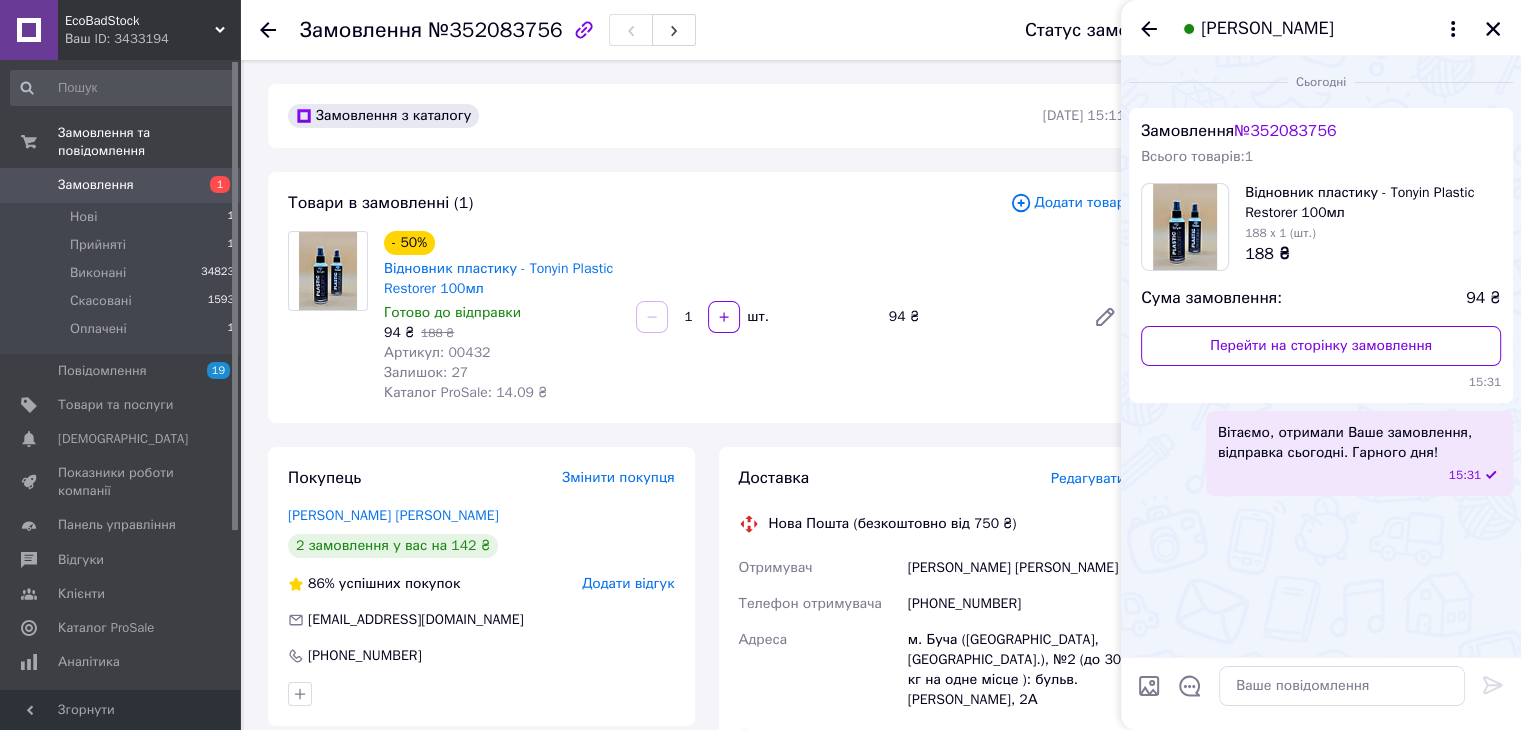 click on "Редагувати" at bounding box center [1088, 478] 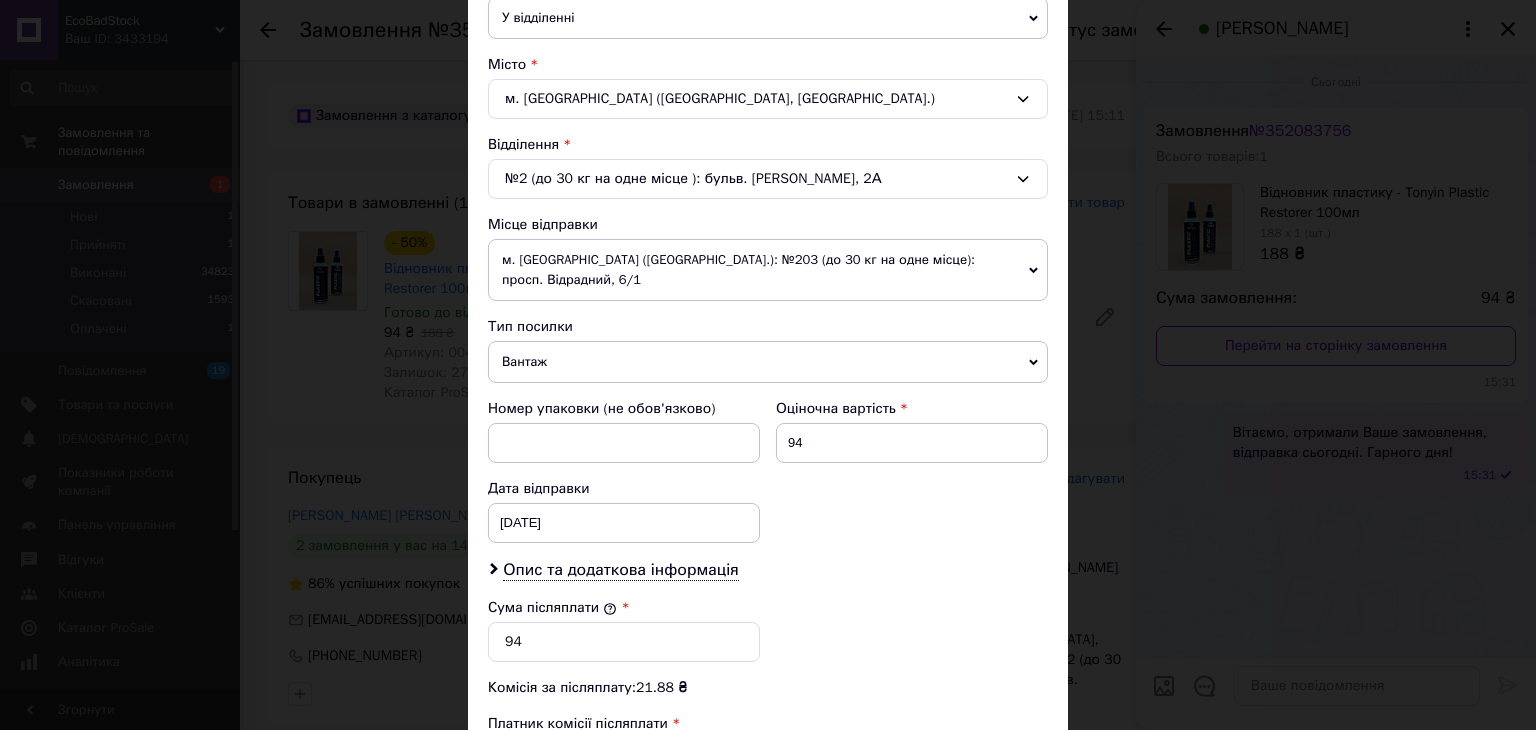 scroll, scrollTop: 790, scrollLeft: 0, axis: vertical 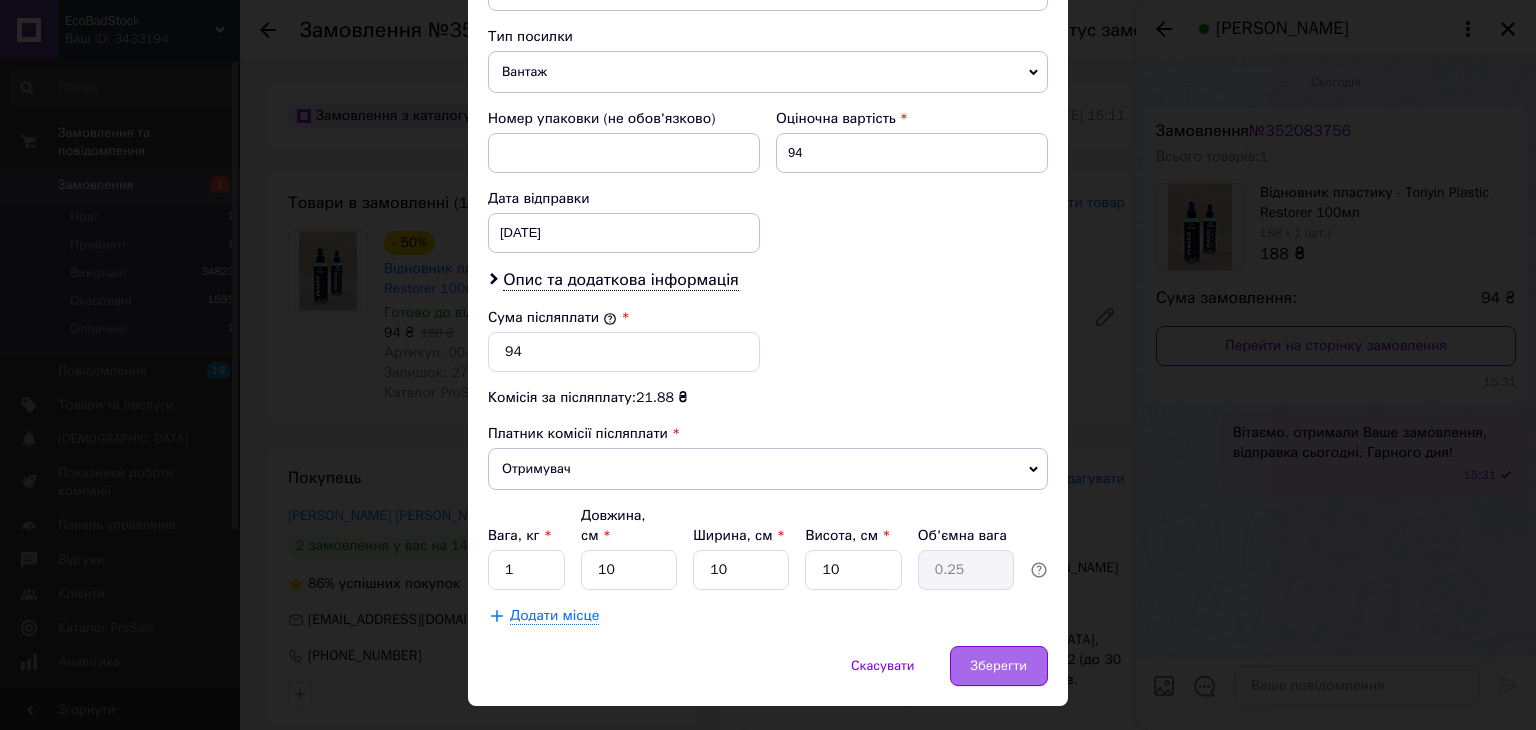 click on "Зберегти" at bounding box center [999, 666] 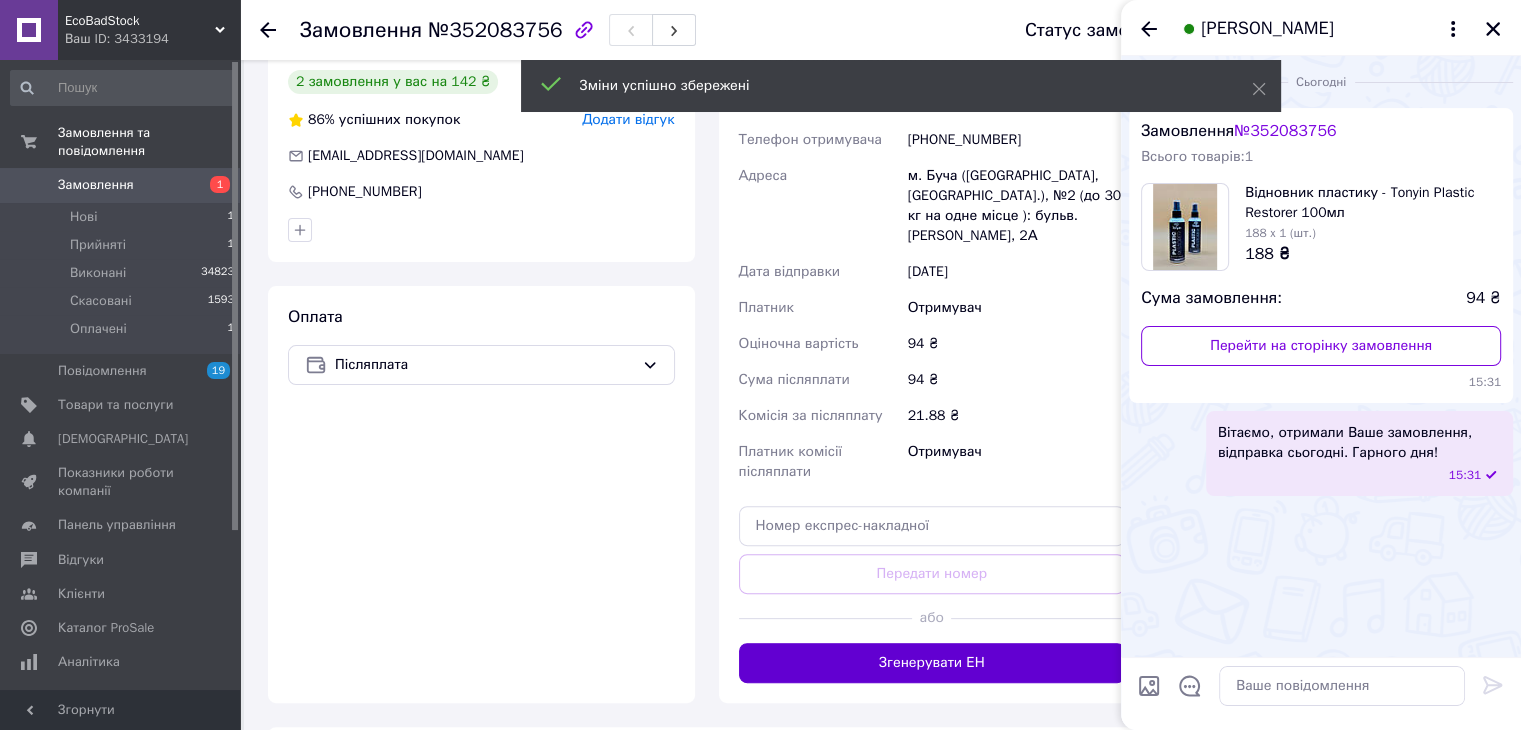 scroll, scrollTop: 600, scrollLeft: 0, axis: vertical 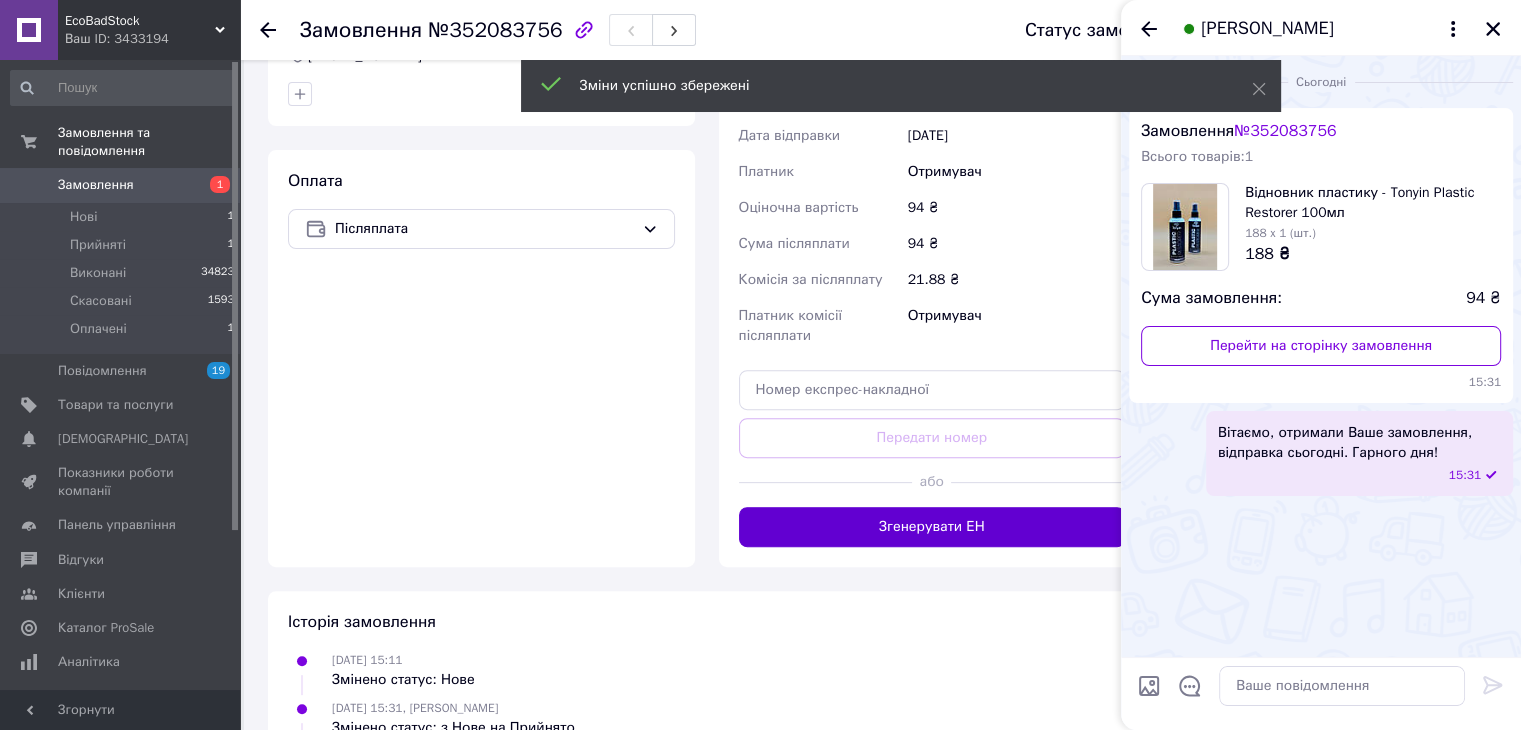 click on "Згенерувати ЕН" at bounding box center [932, 527] 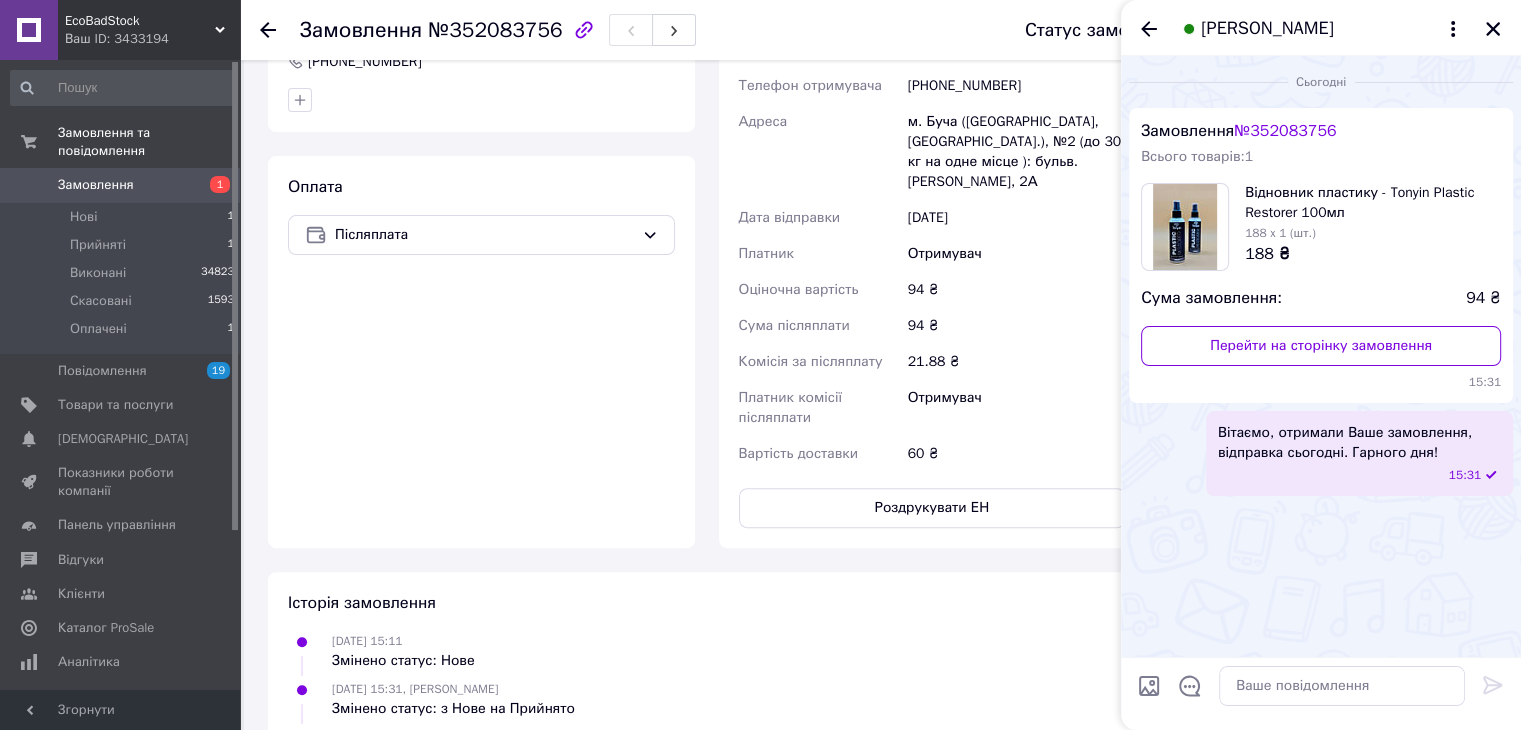 scroll, scrollTop: 300, scrollLeft: 0, axis: vertical 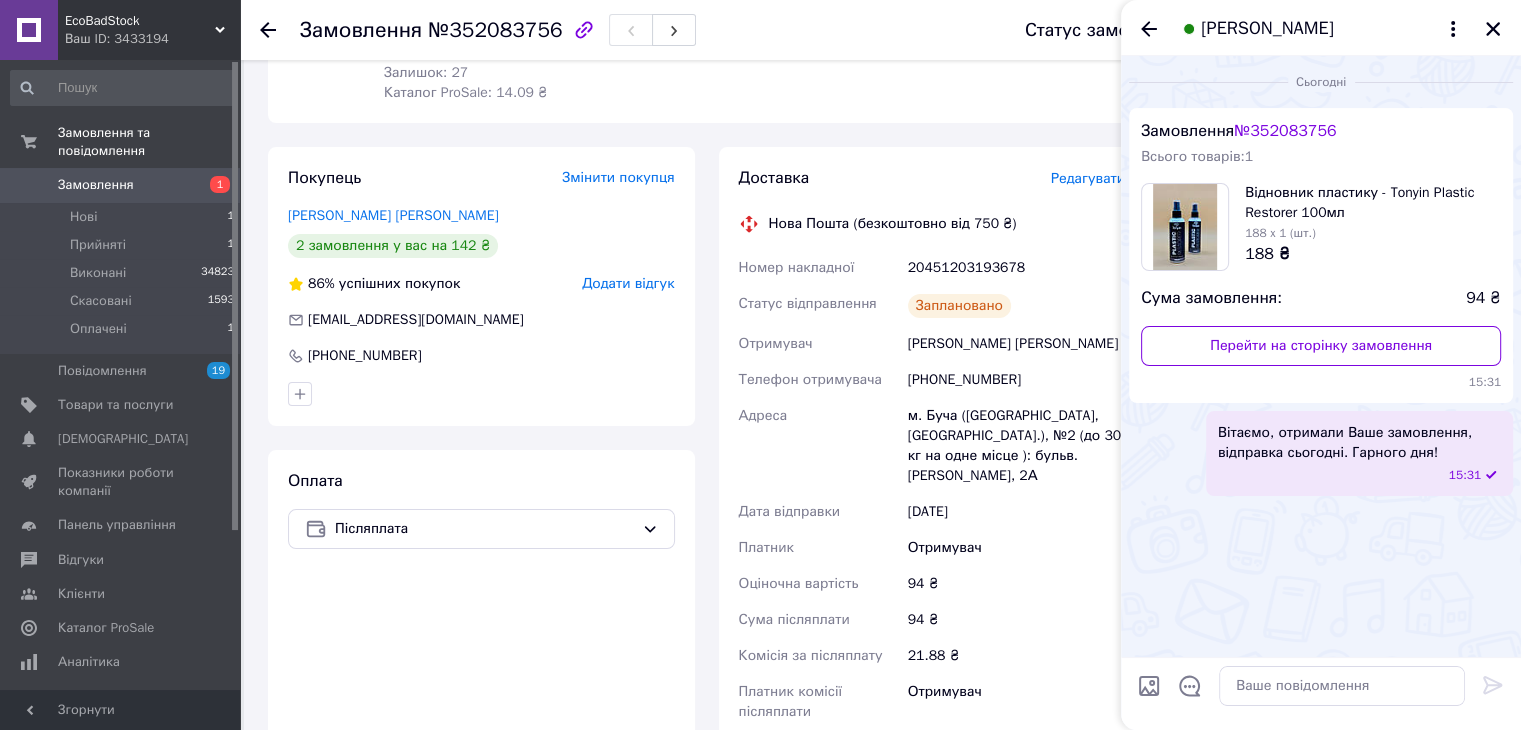 click at bounding box center [1493, 29] 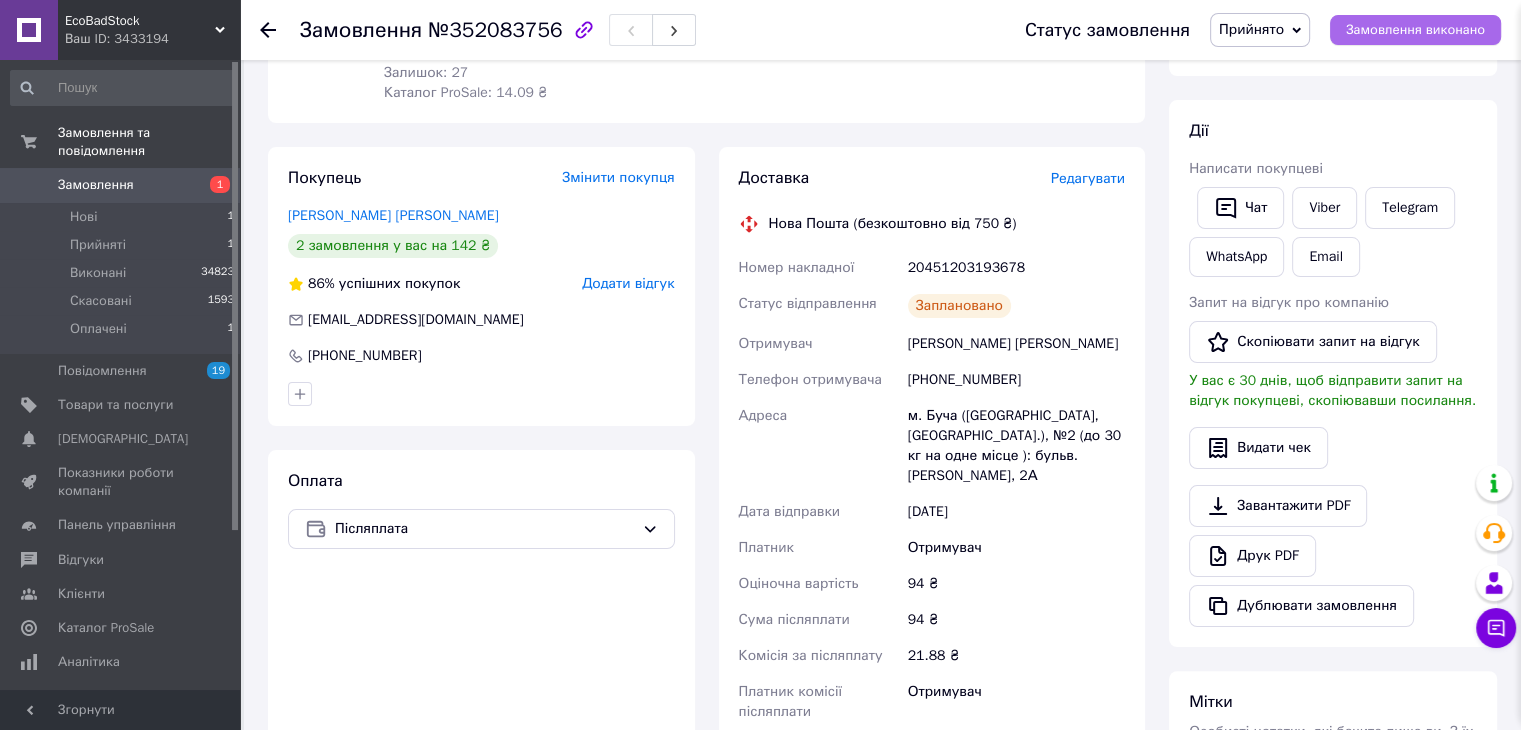 click on "Замовлення виконано" at bounding box center [1415, 30] 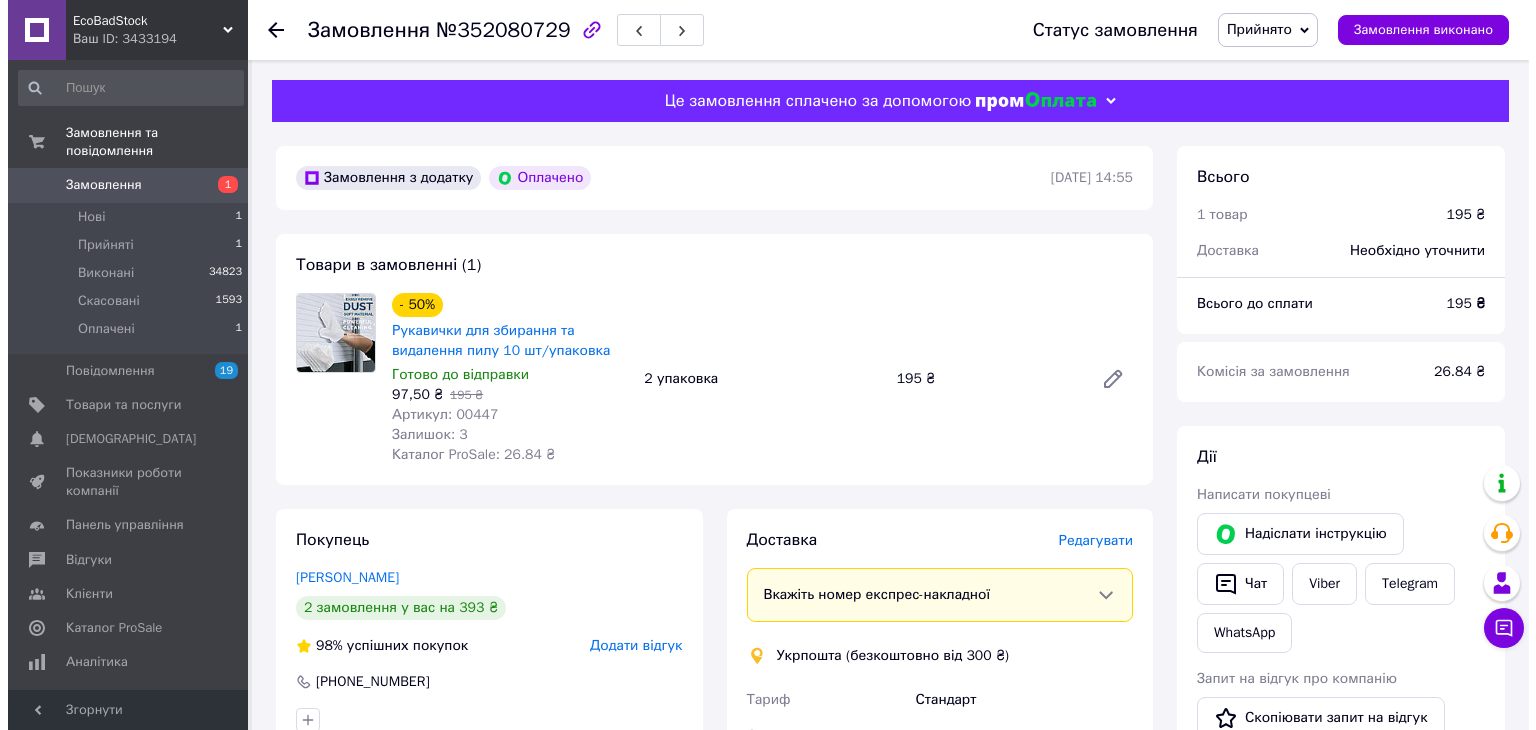 scroll, scrollTop: 0, scrollLeft: 0, axis: both 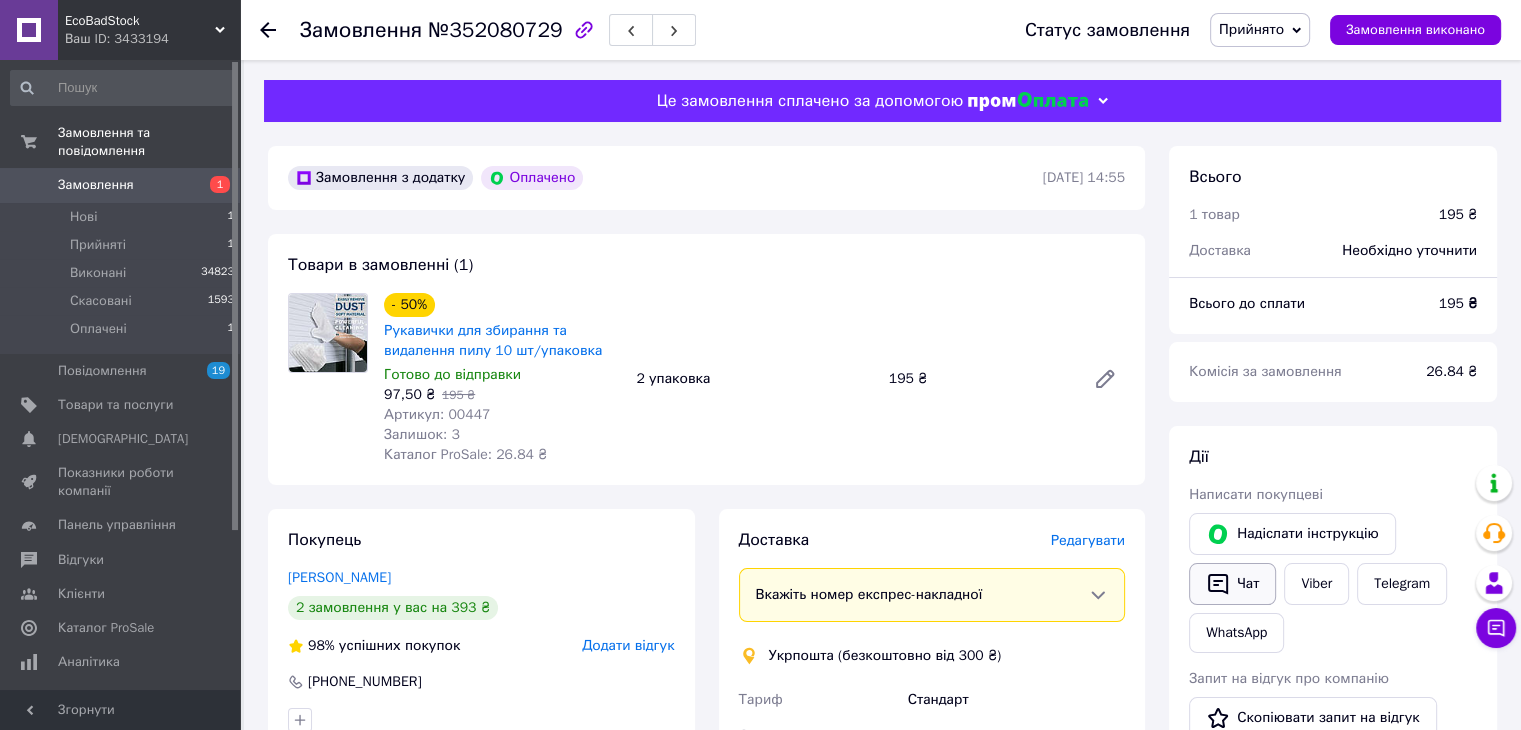 click on "Чат" at bounding box center [1232, 584] 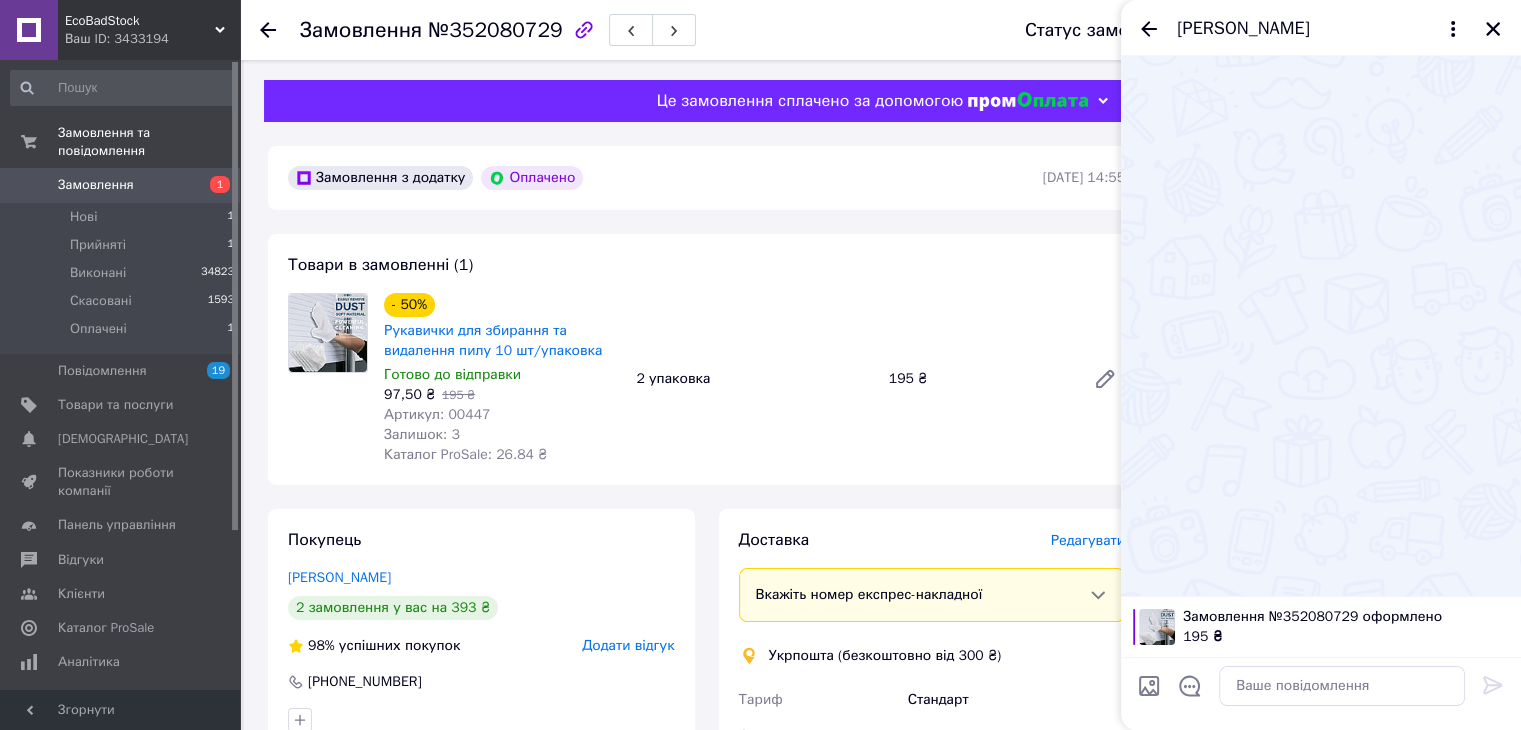 click at bounding box center [1321, 693] 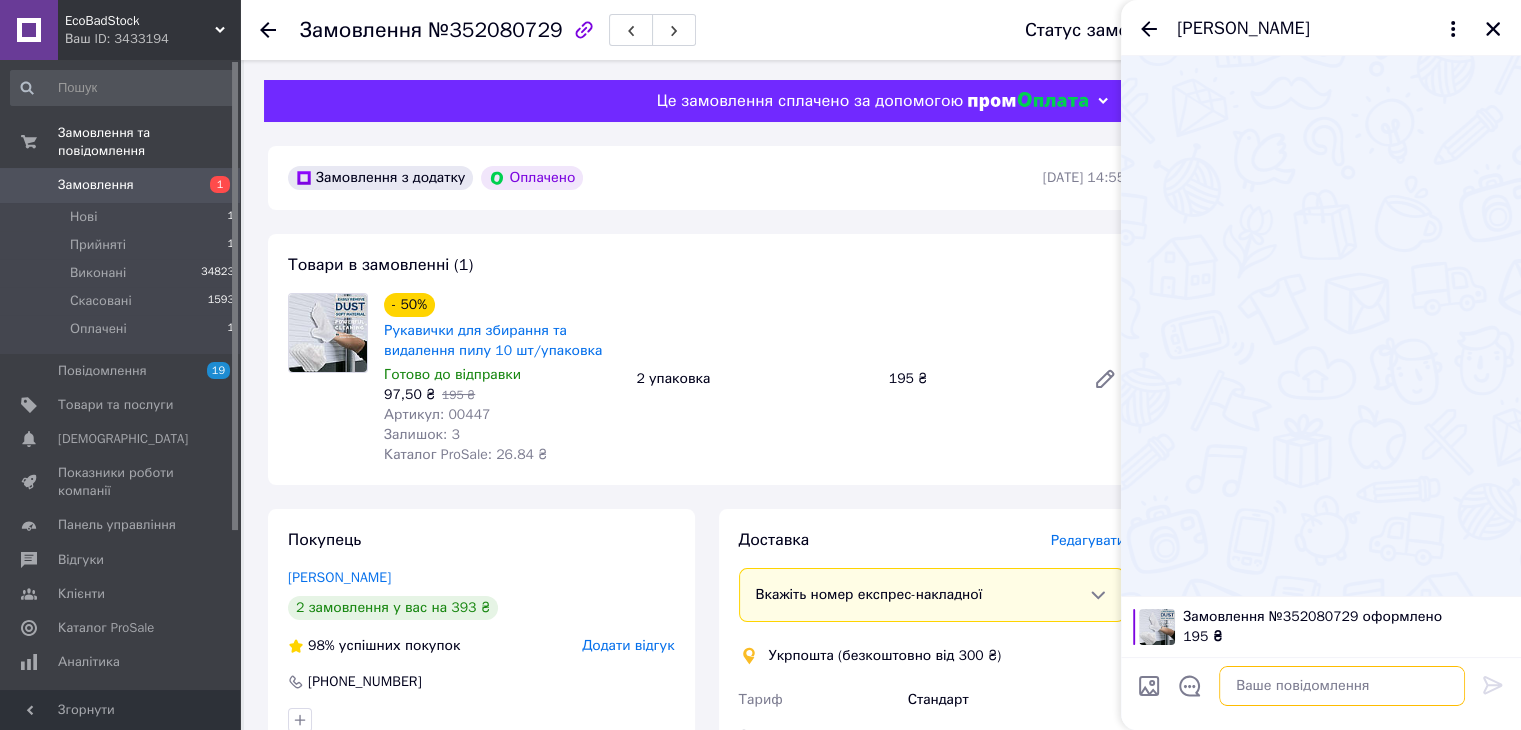 click at bounding box center [1342, 686] 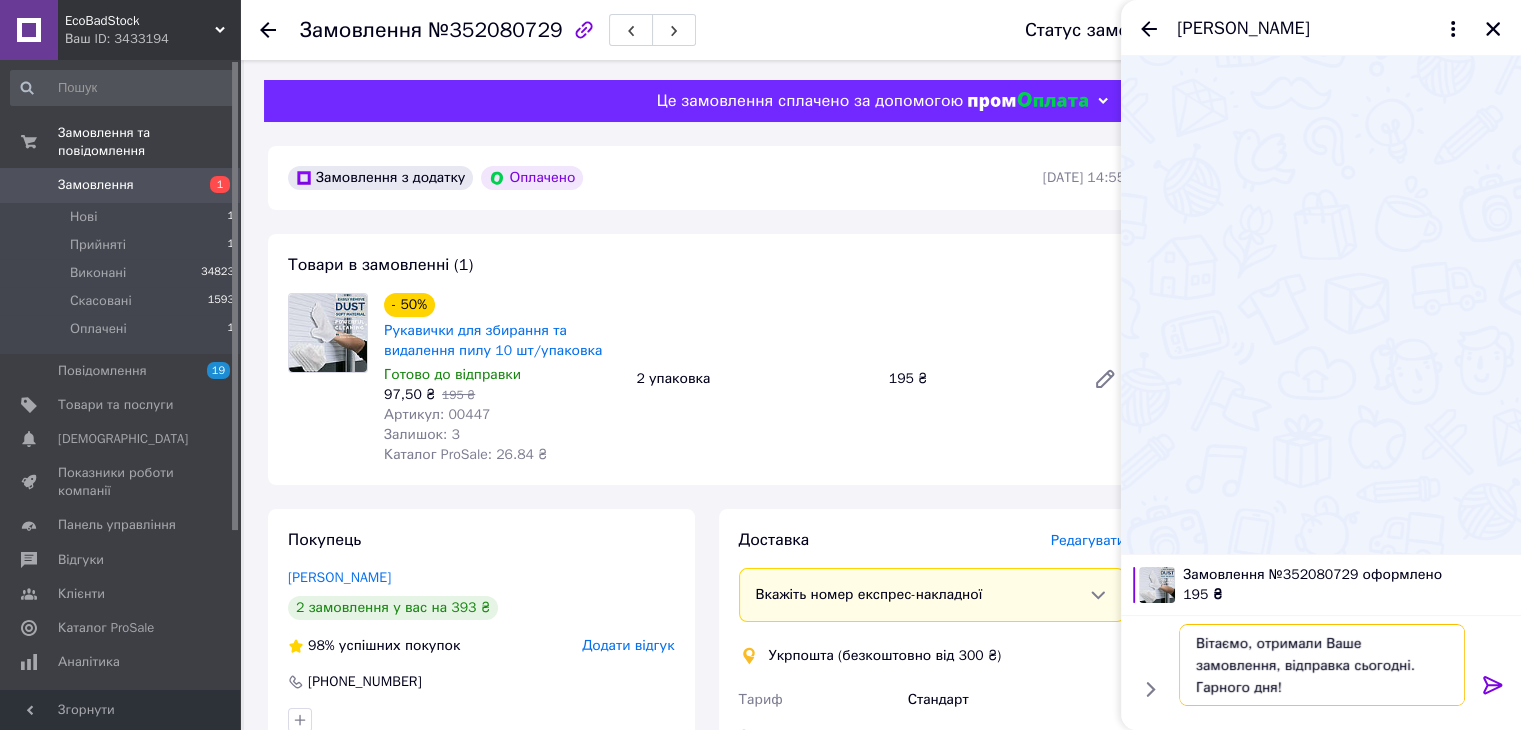 type on "Вітаємо, отримали Ваше замовлення, відправка сьогодні. Гарного дня!" 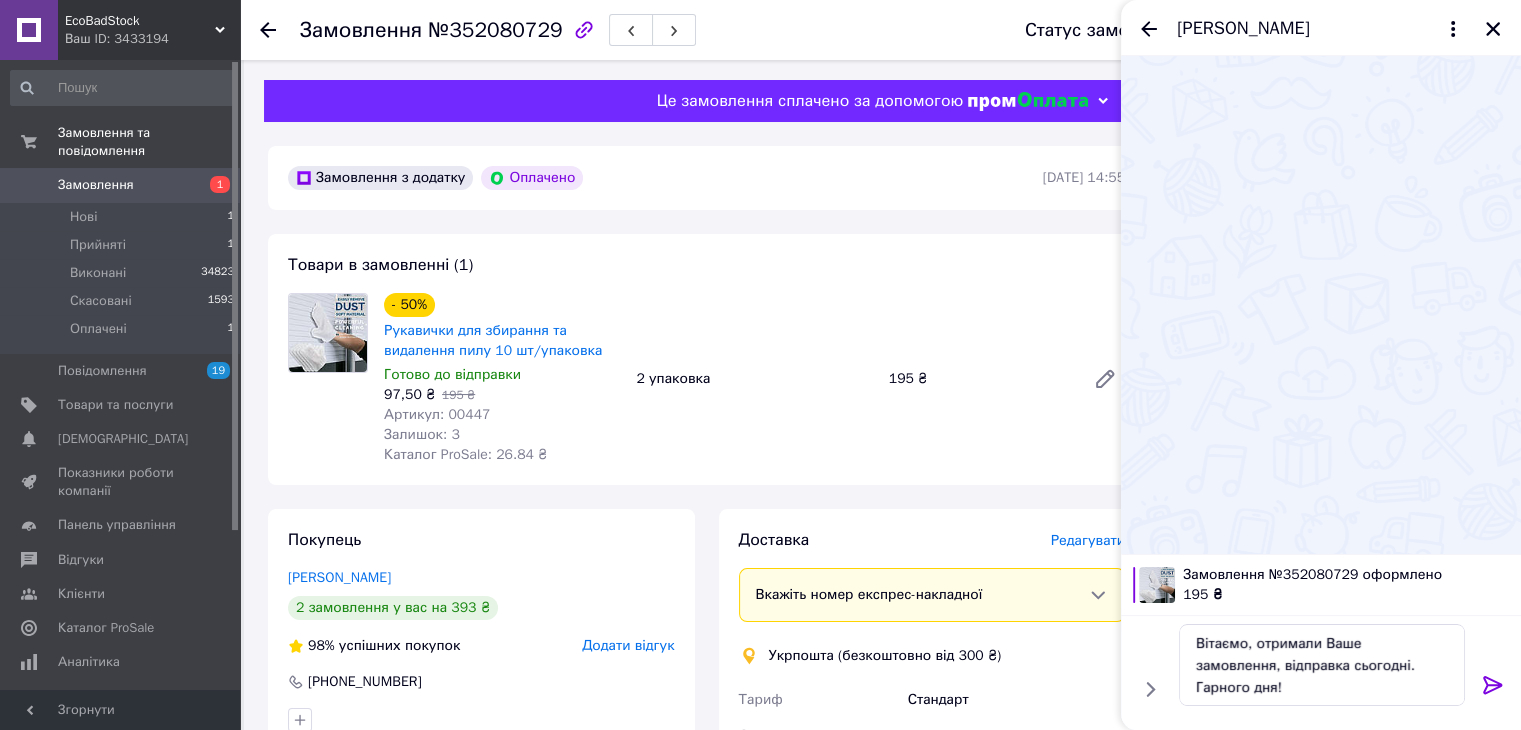 click 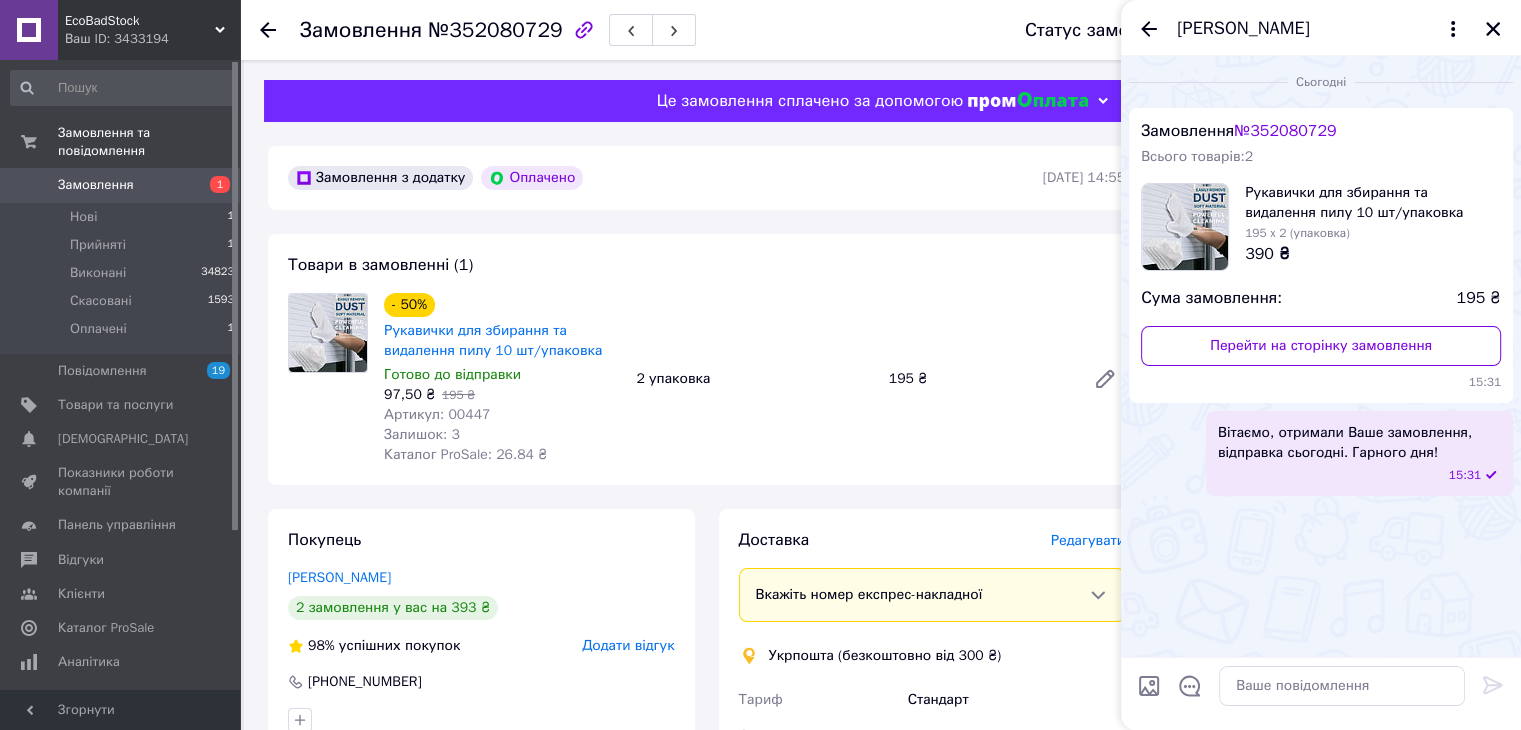 click on "Редагувати" at bounding box center [1088, 541] 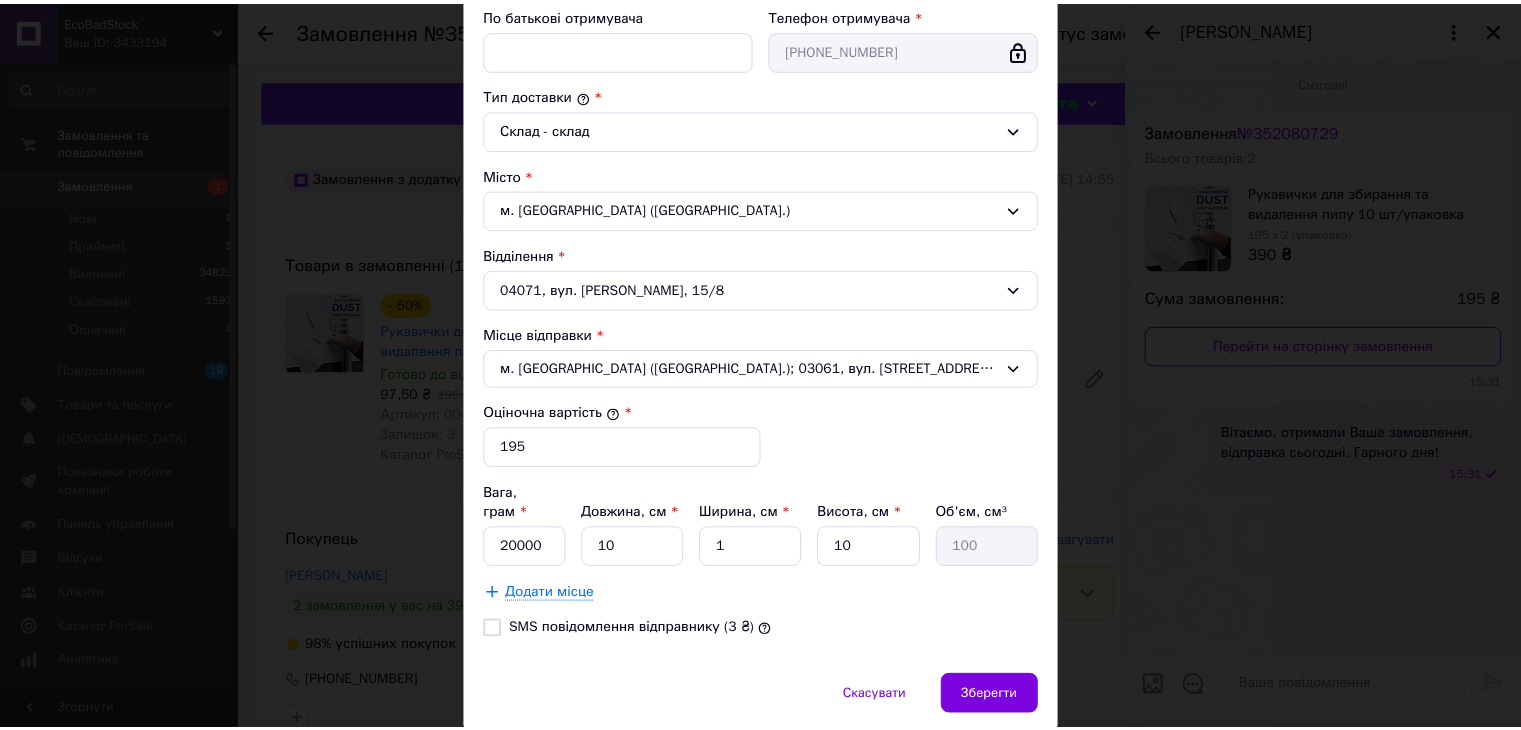 scroll, scrollTop: 516, scrollLeft: 0, axis: vertical 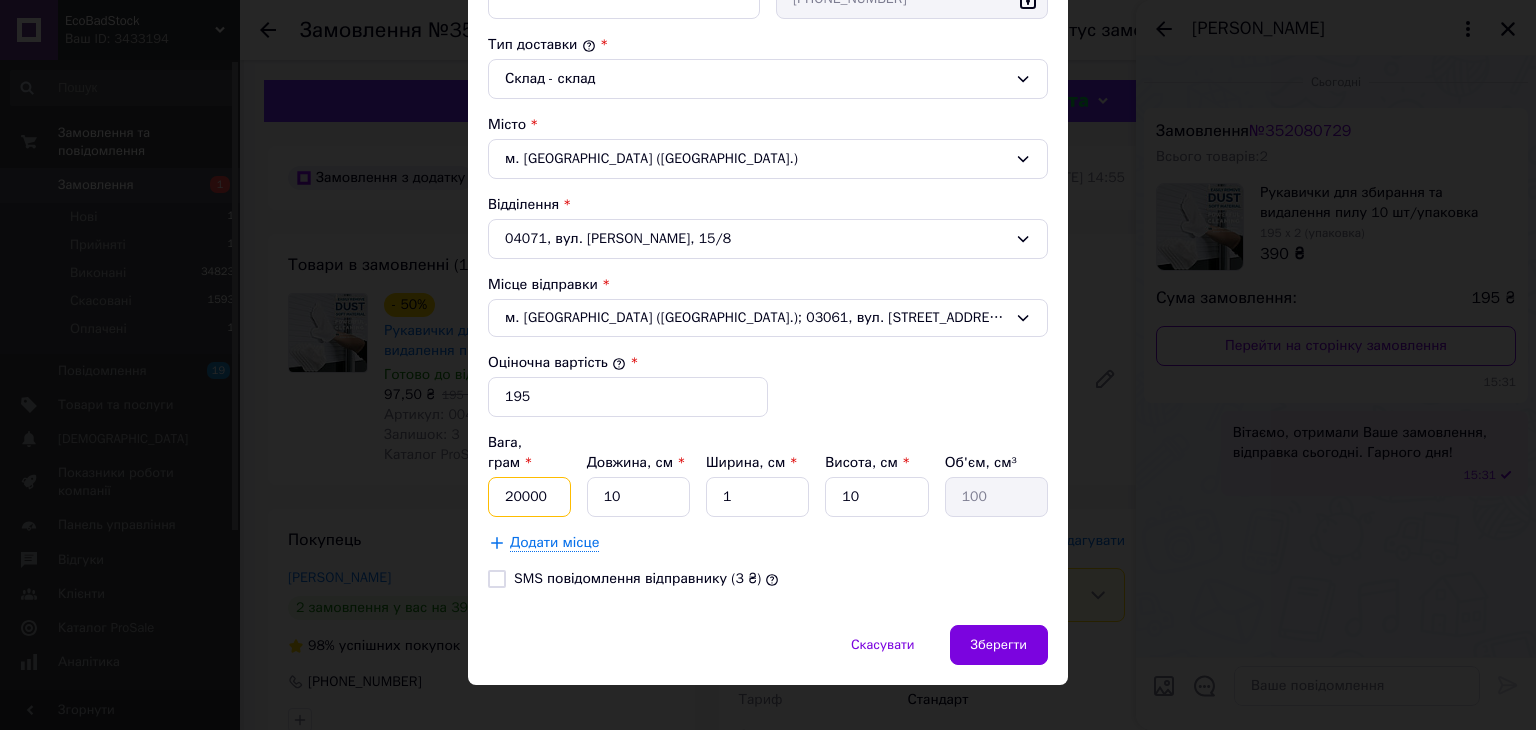 click on "20000" at bounding box center [529, 497] 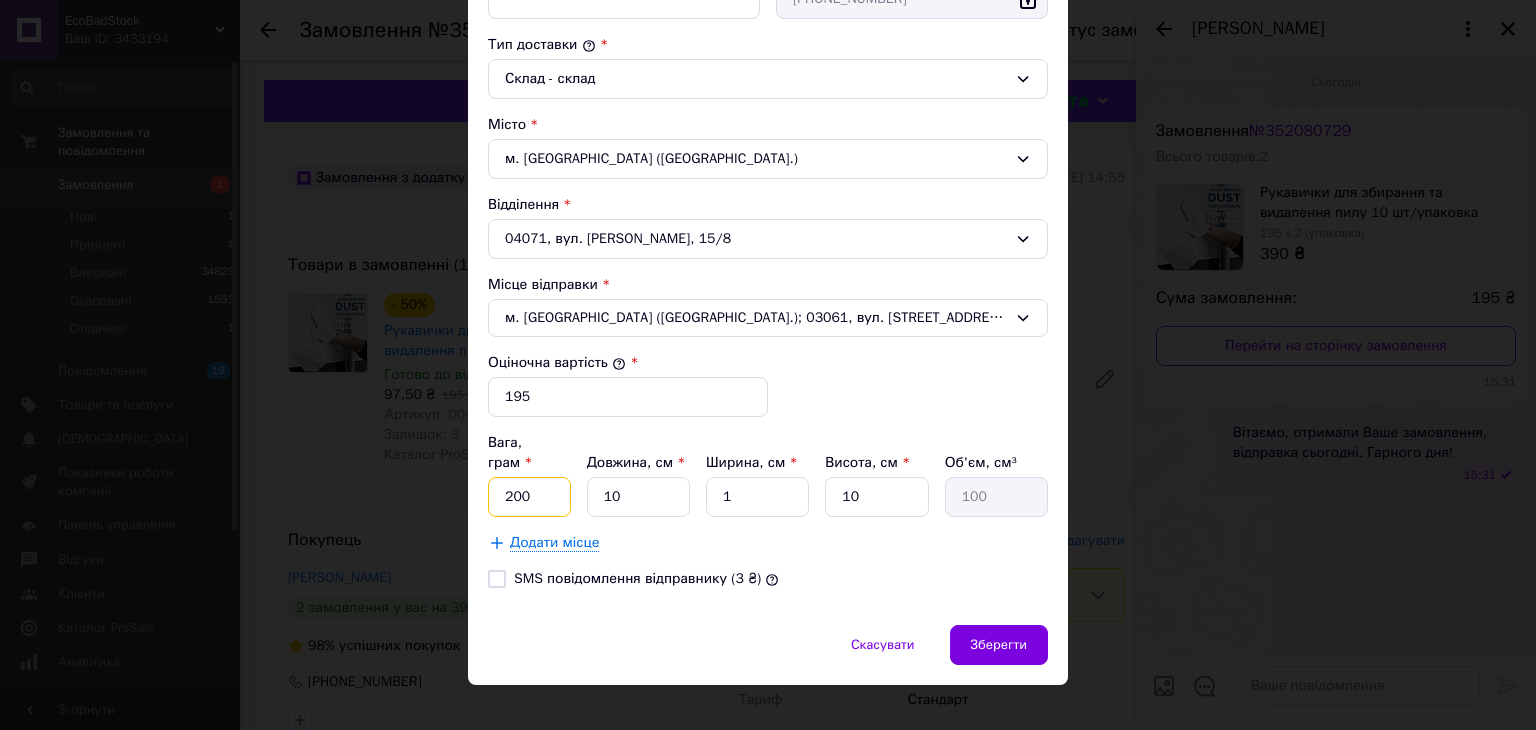 type on "200" 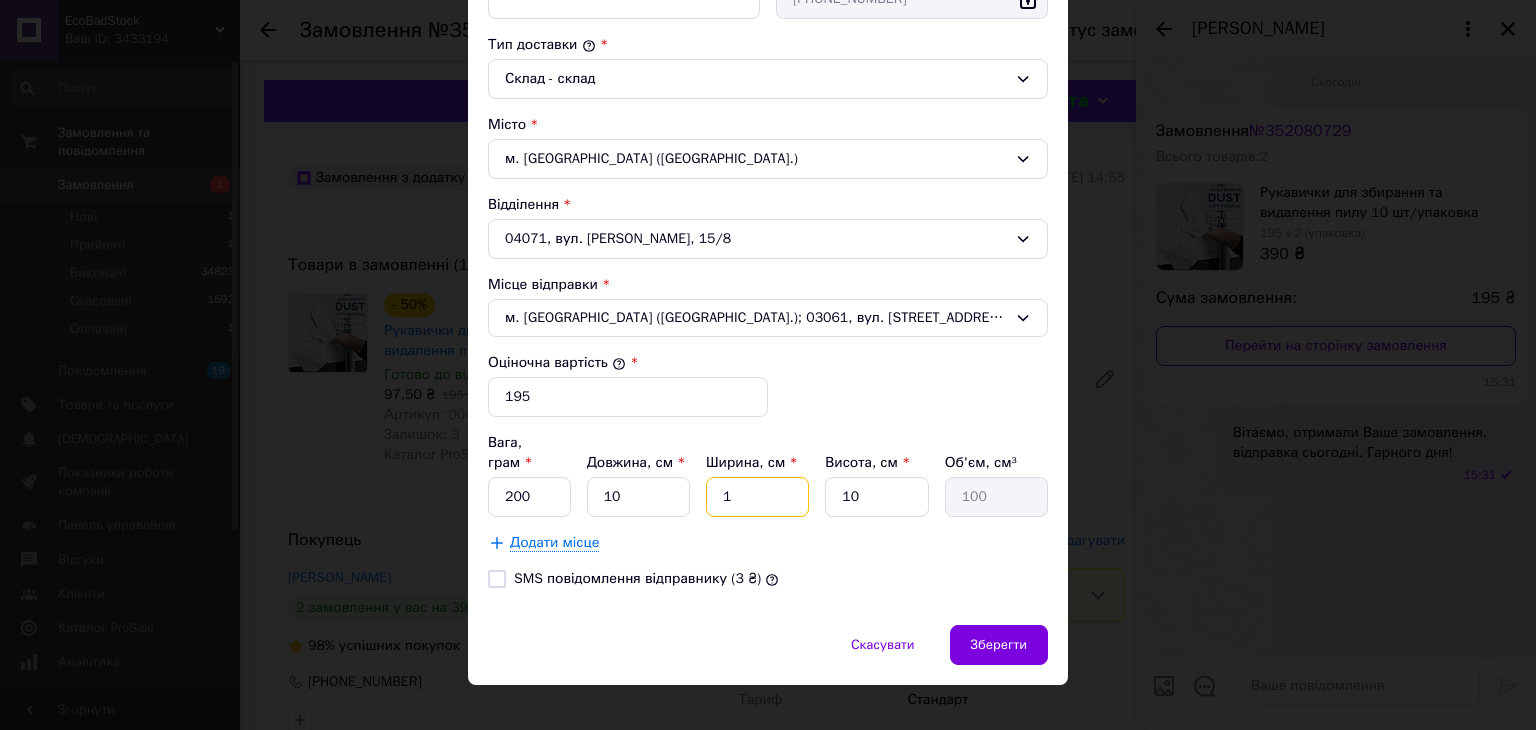 click on "1" at bounding box center [757, 497] 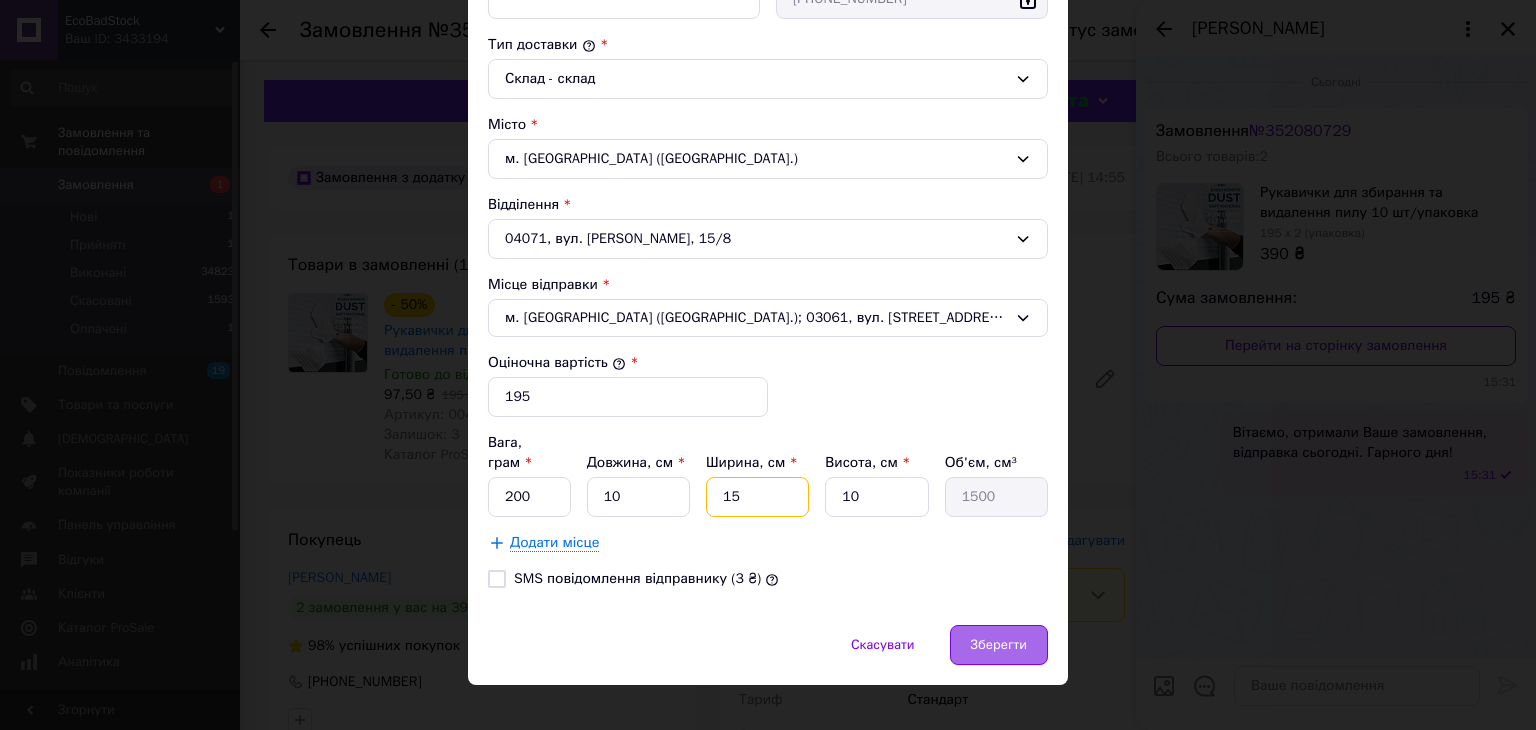 type on "15" 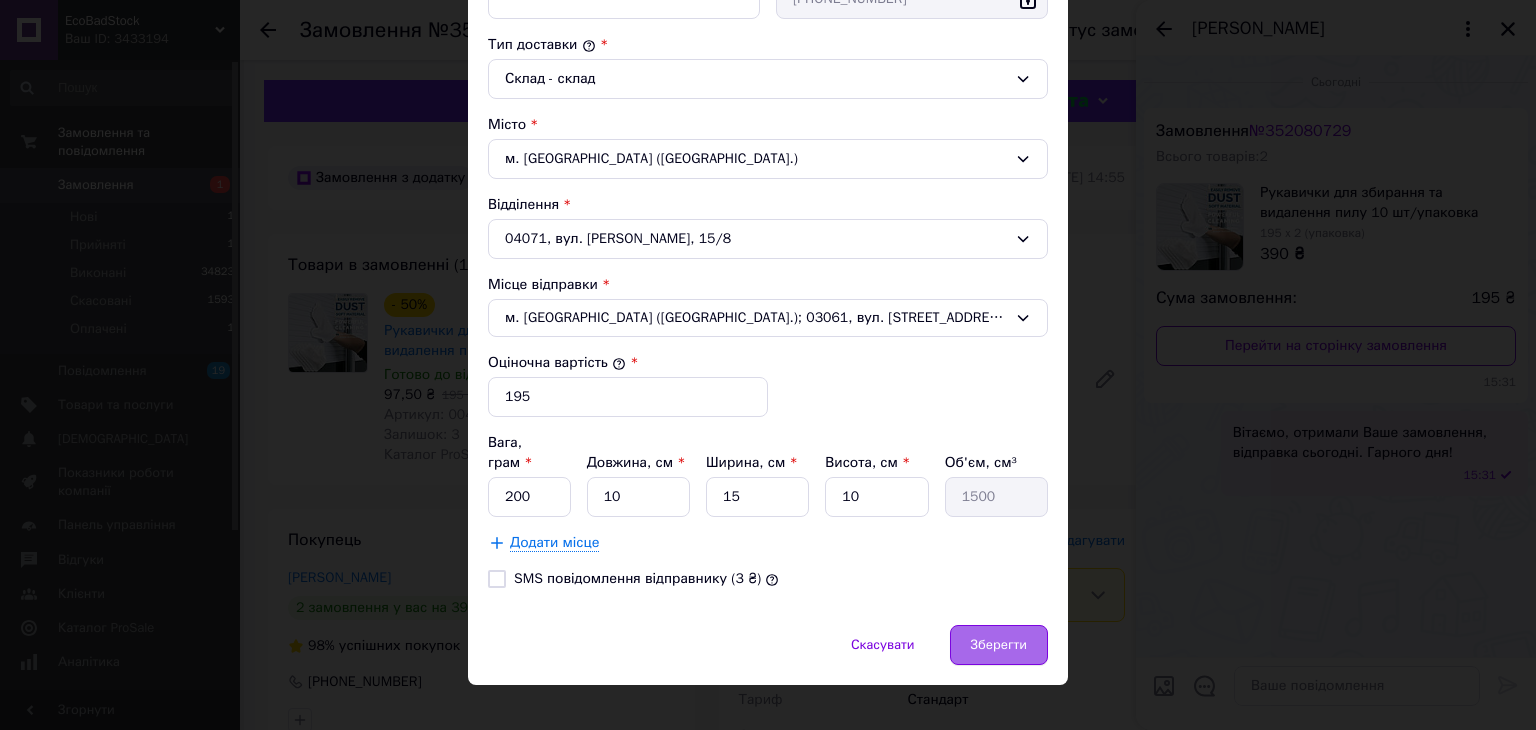 click on "Зберегти" at bounding box center [999, 645] 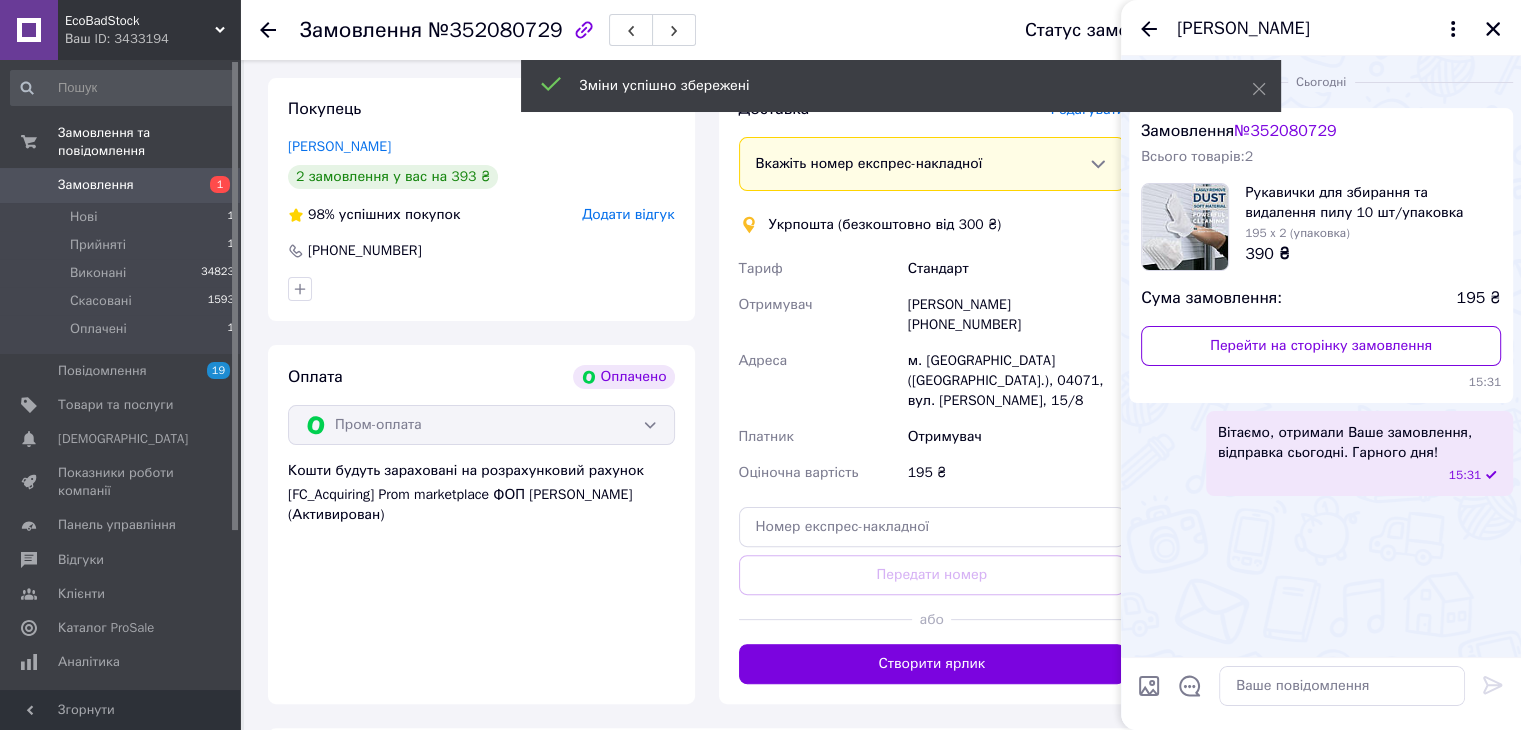 scroll, scrollTop: 600, scrollLeft: 0, axis: vertical 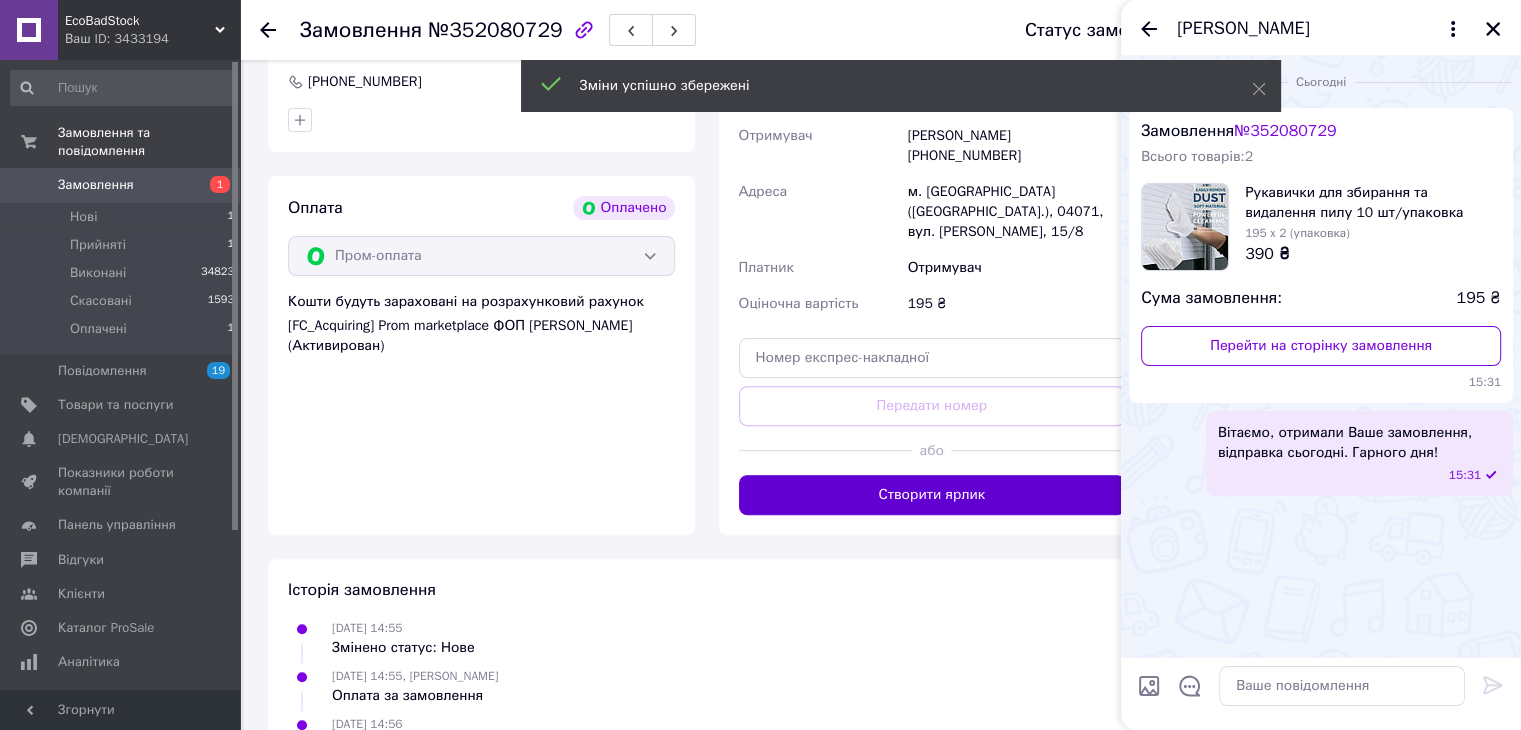 click on "Створити ярлик" at bounding box center (932, 495) 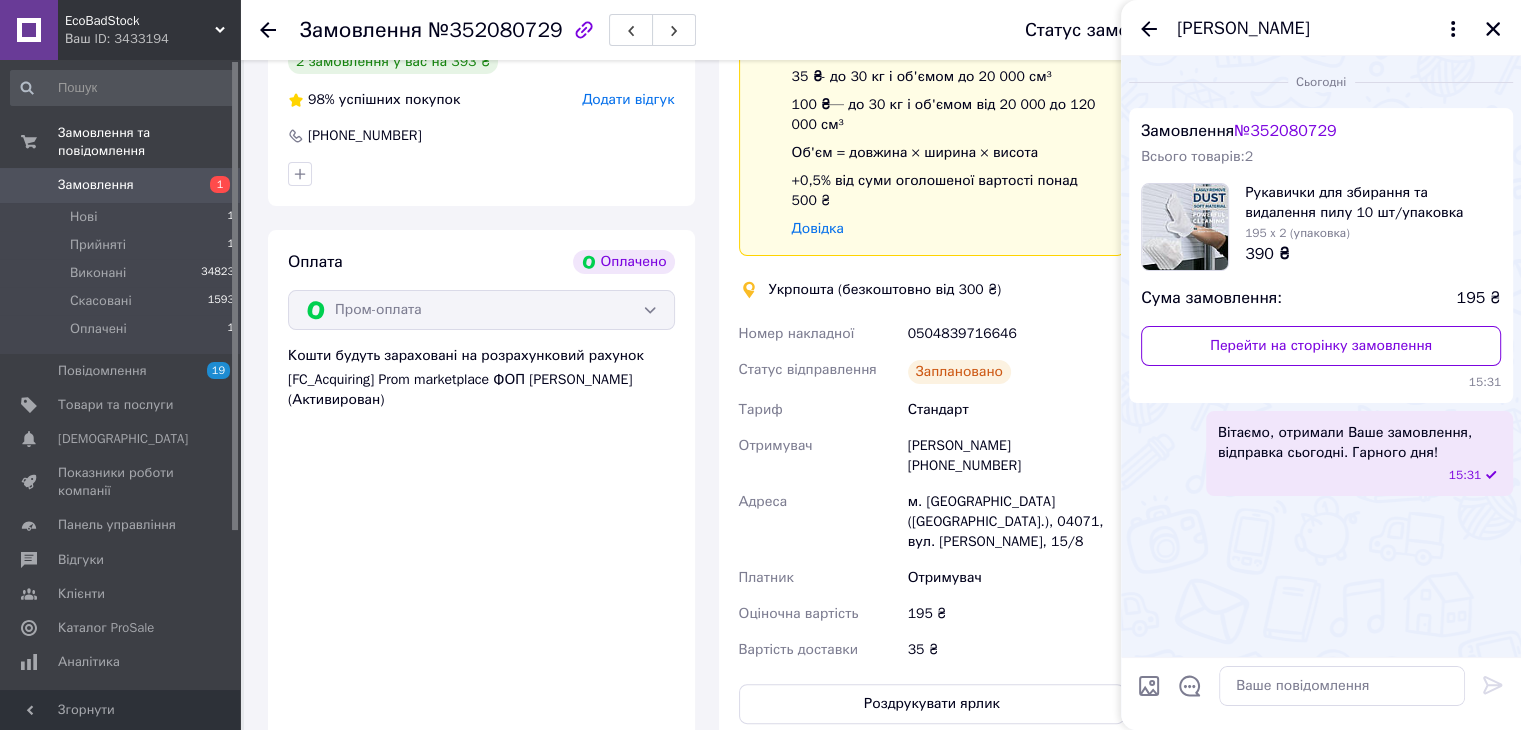 scroll, scrollTop: 500, scrollLeft: 0, axis: vertical 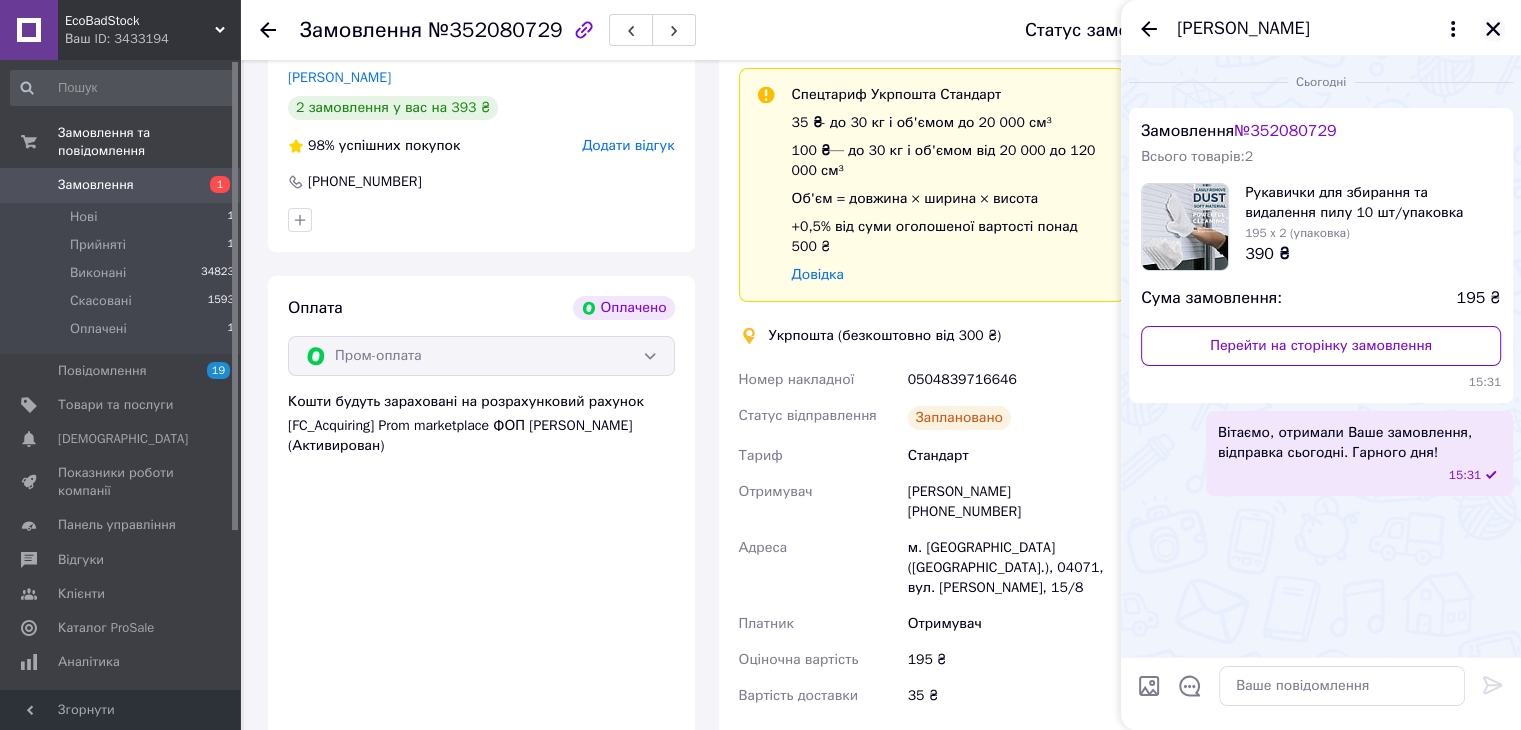 click 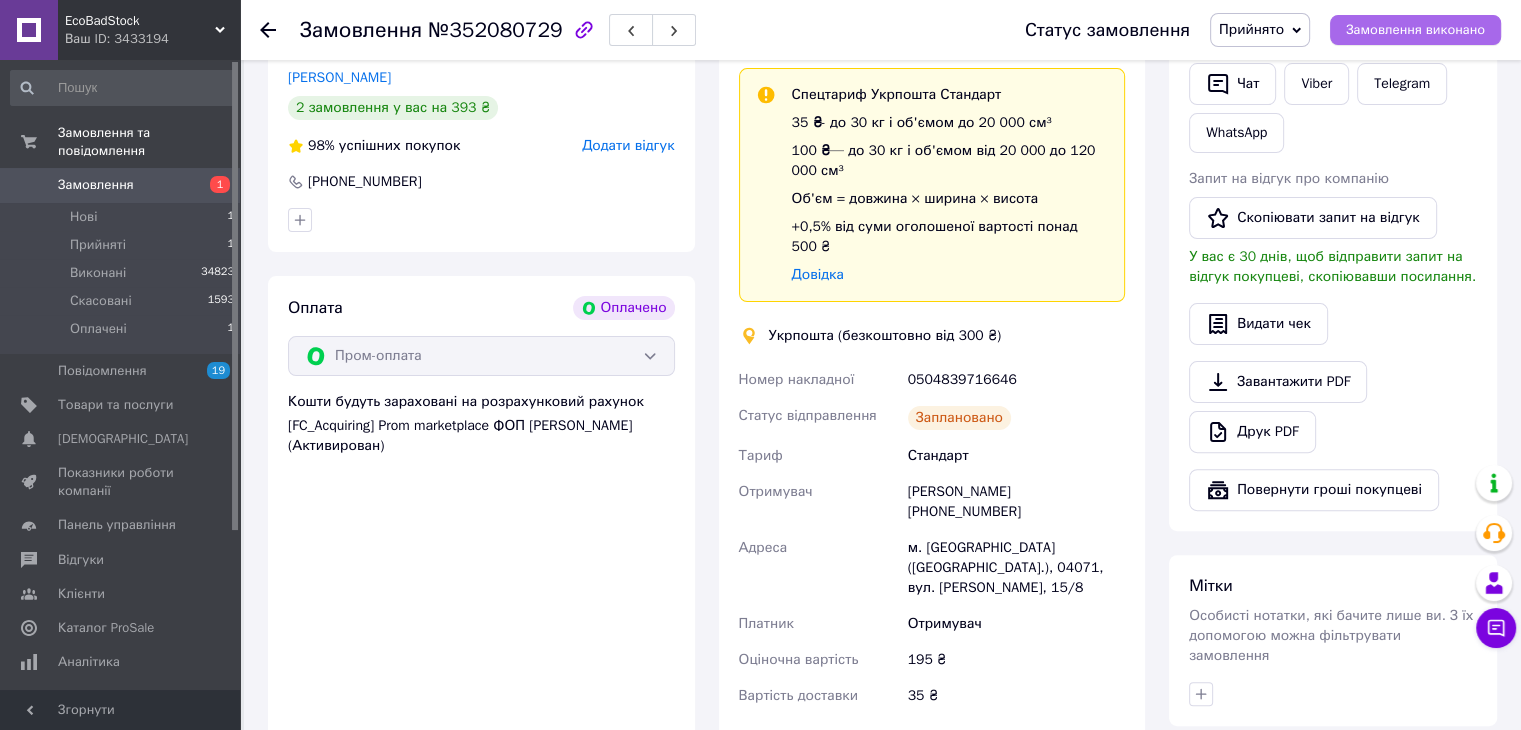 click on "Замовлення виконано" at bounding box center [1415, 30] 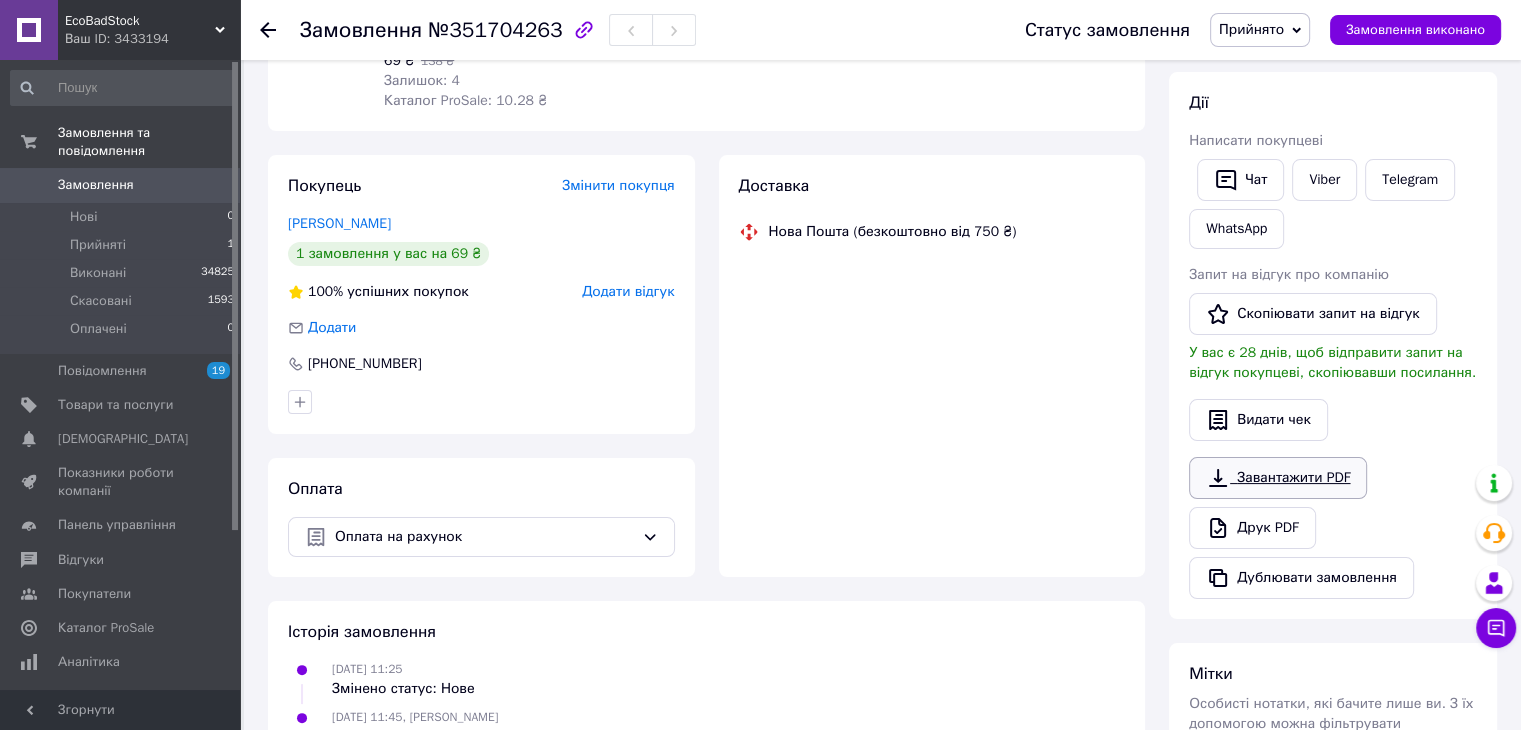scroll, scrollTop: 592, scrollLeft: 0, axis: vertical 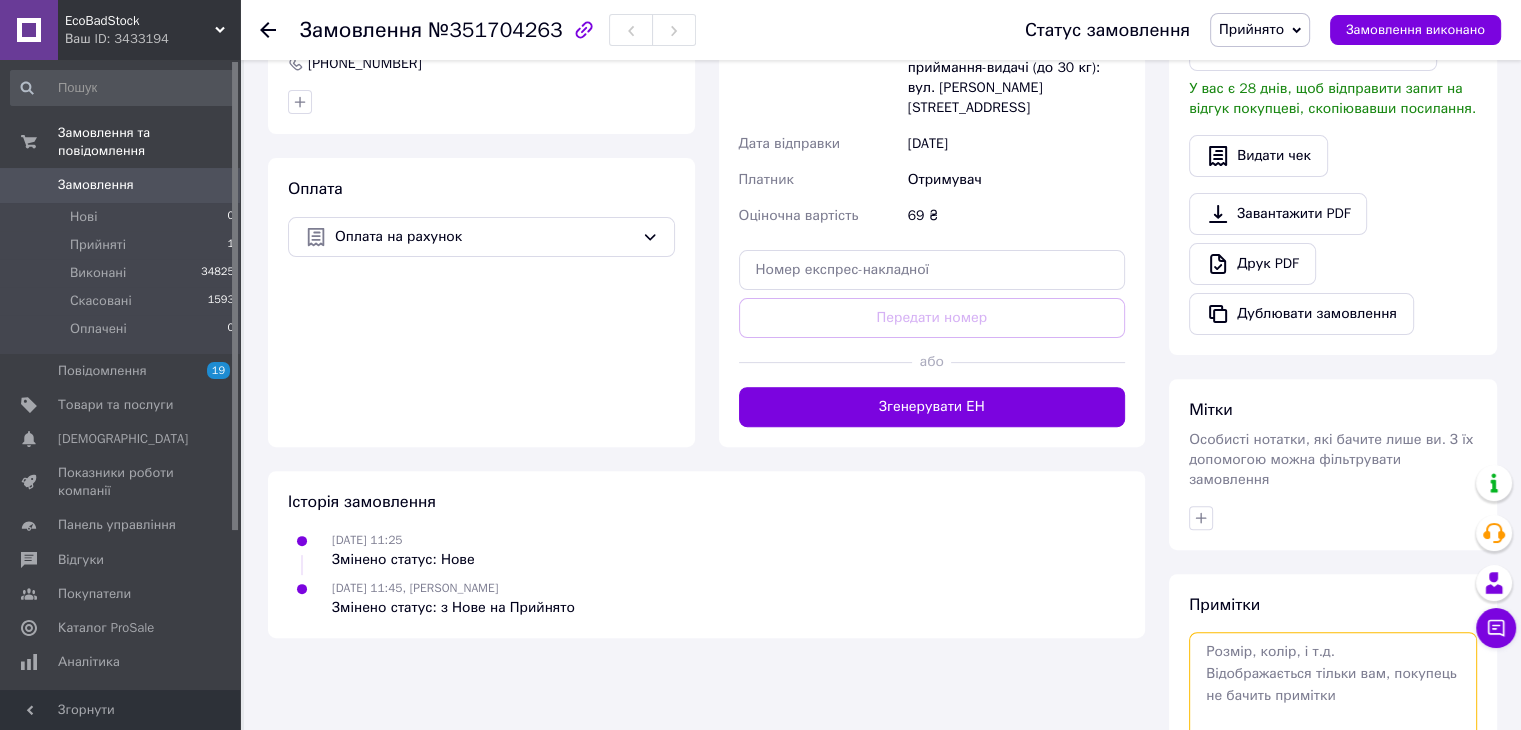 click at bounding box center (1333, 685) 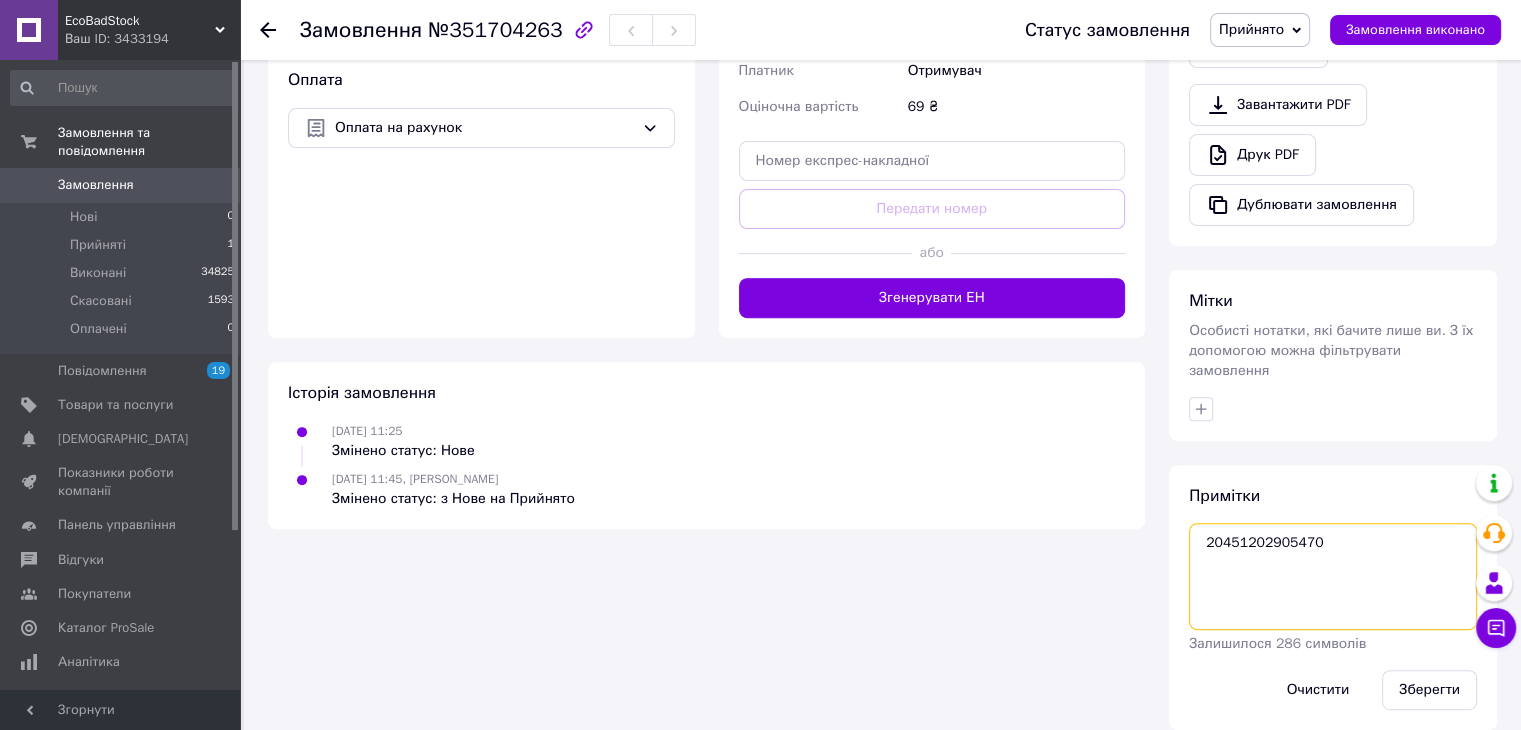 scroll, scrollTop: 702, scrollLeft: 0, axis: vertical 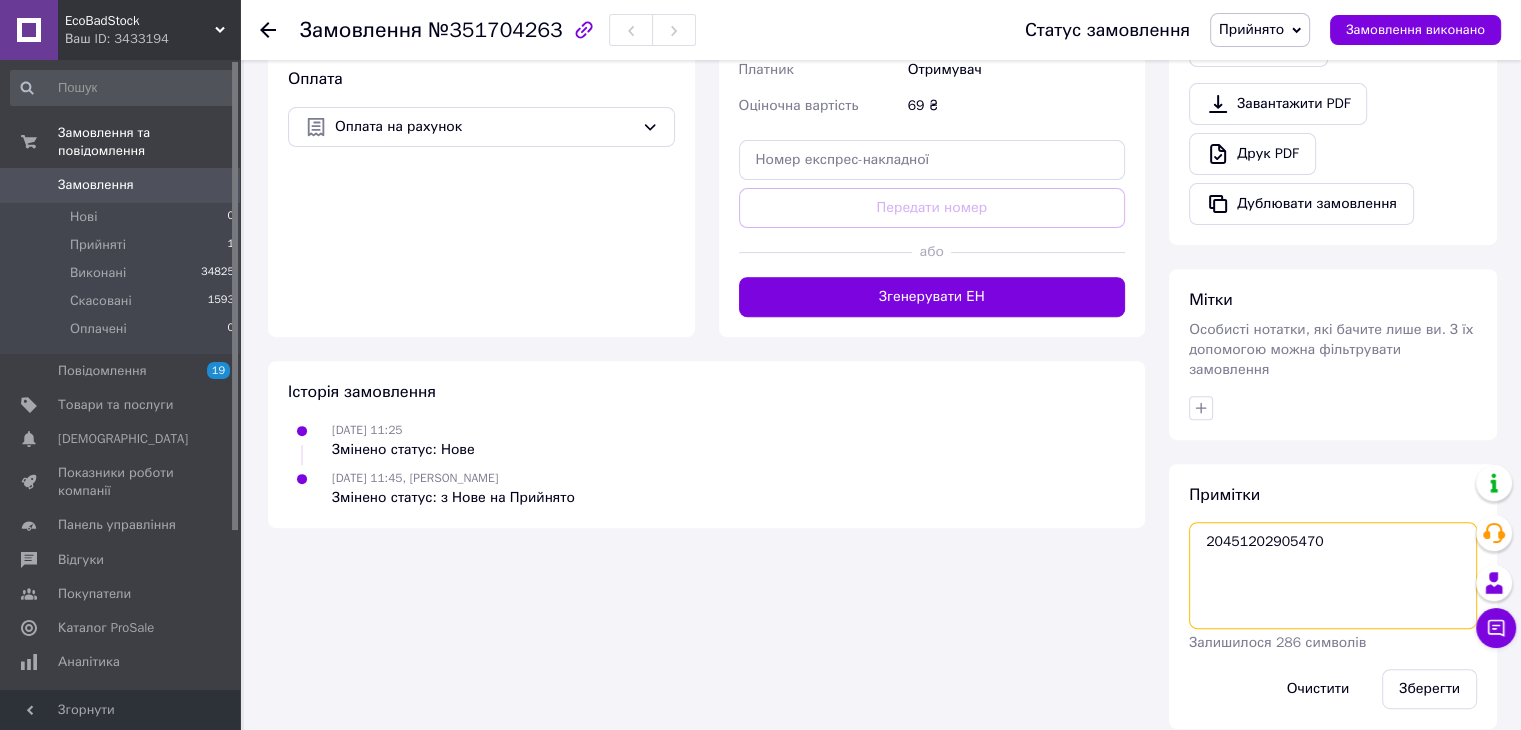 type on "20451202905470" 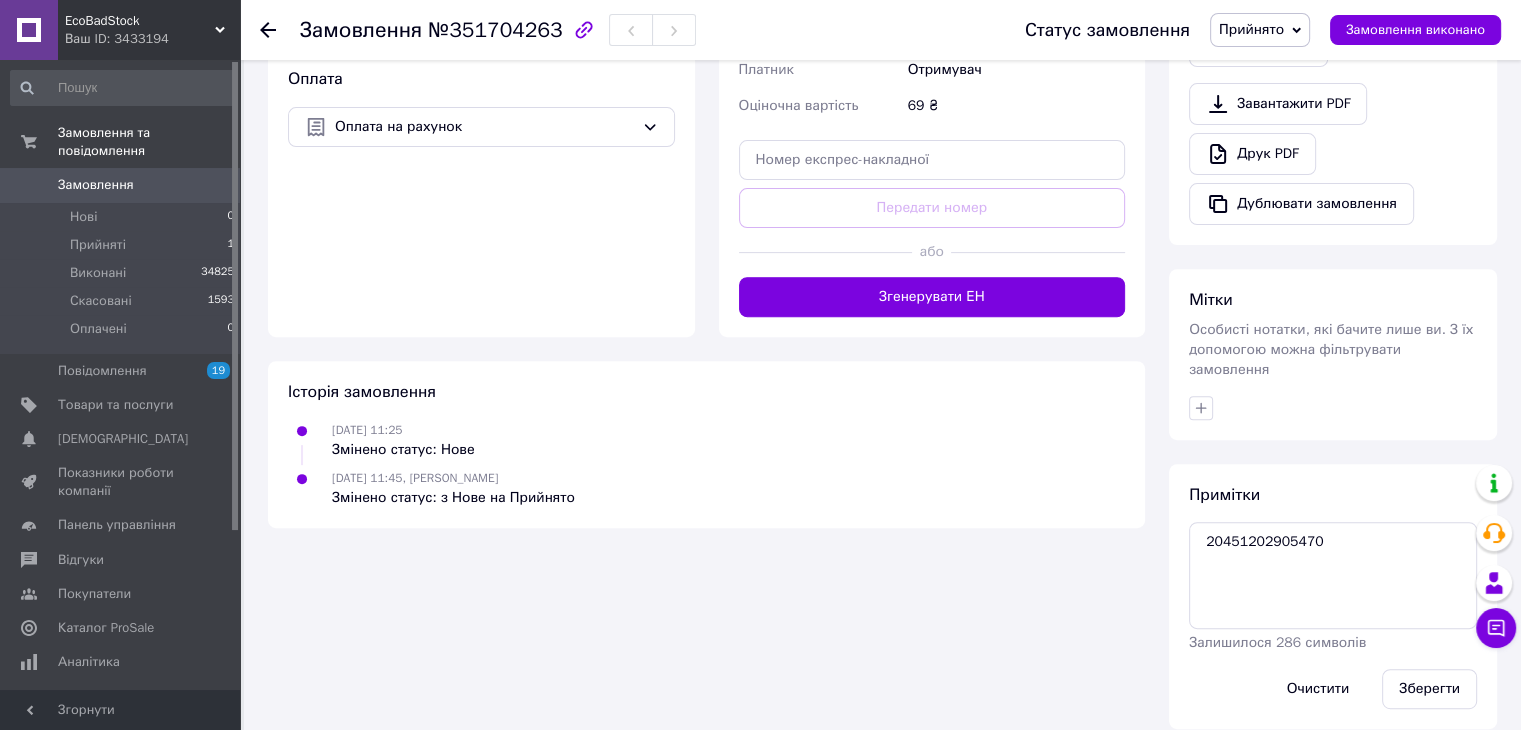 drag, startPoint x: 1403, startPoint y: 641, endPoint x: 1422, endPoint y: 676, distance: 39.824615 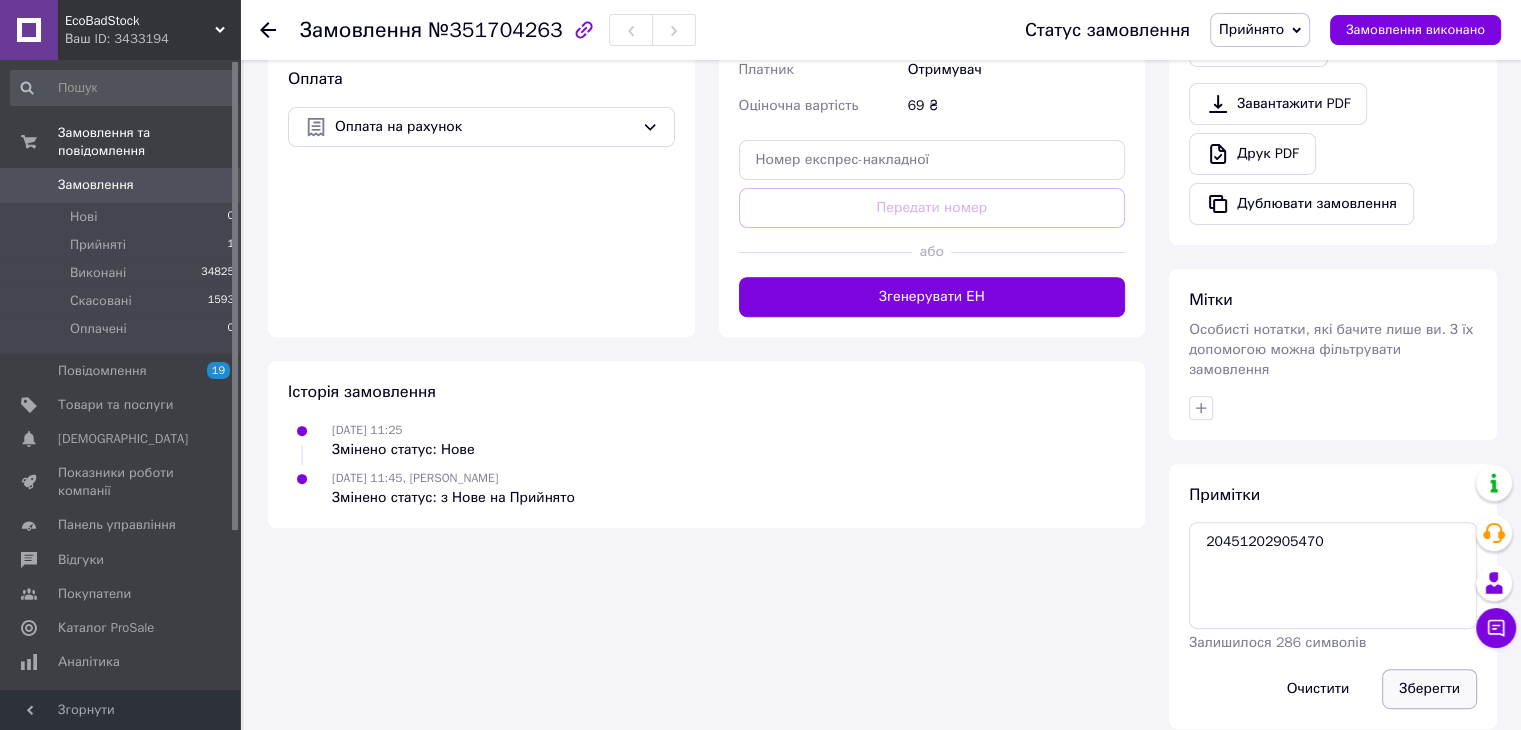 click on "Зберегти" at bounding box center (1429, 689) 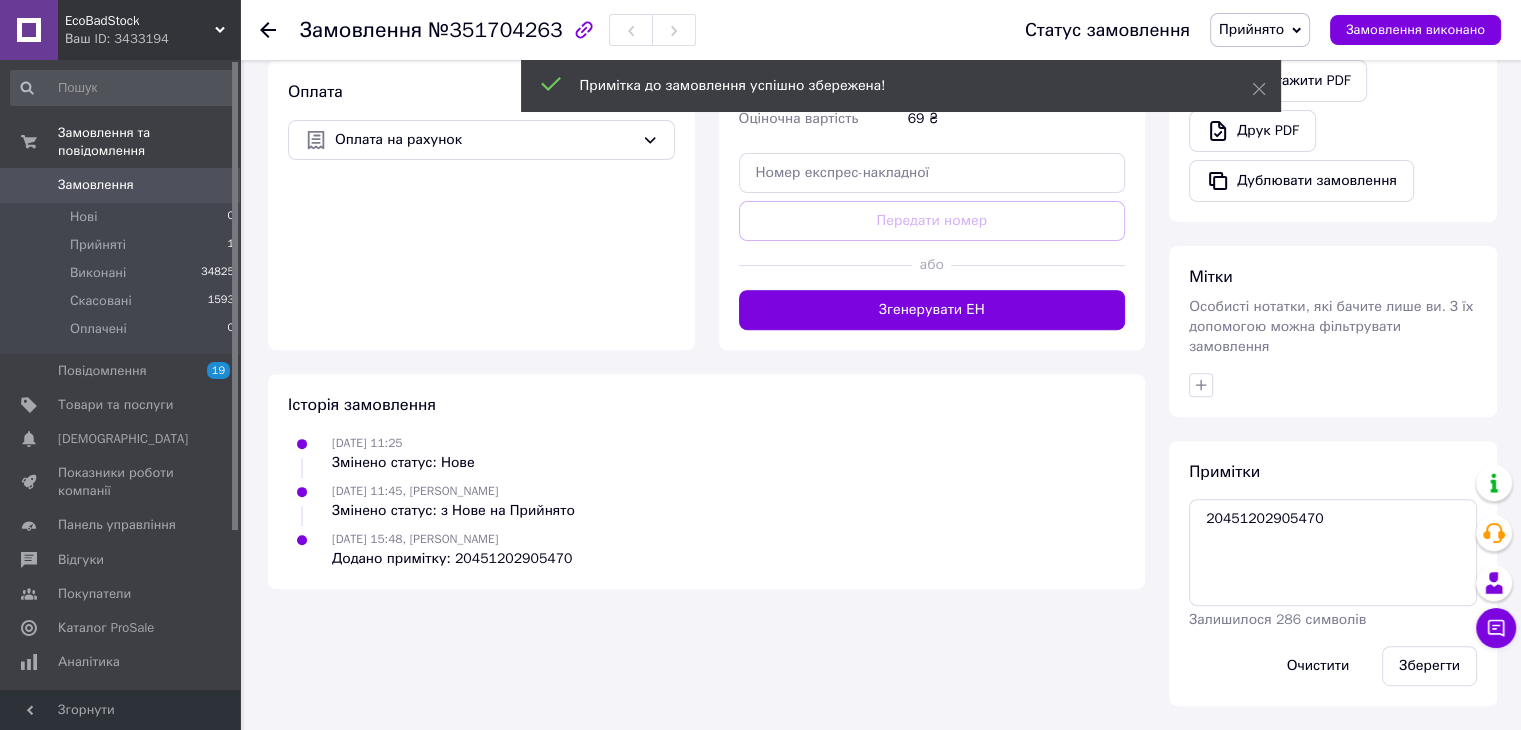 scroll, scrollTop: 666, scrollLeft: 0, axis: vertical 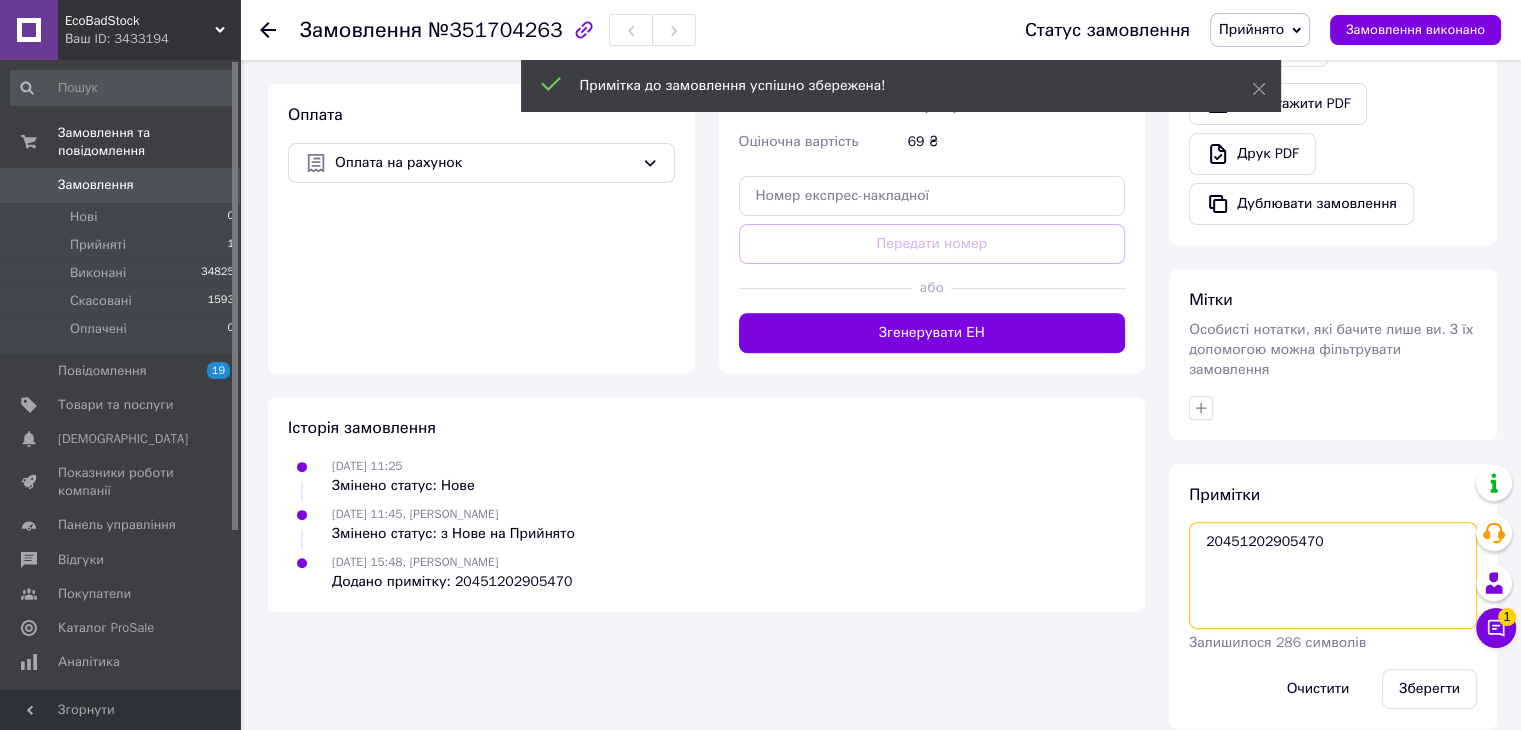 drag, startPoint x: 1325, startPoint y: 510, endPoint x: 1207, endPoint y: 525, distance: 118.94957 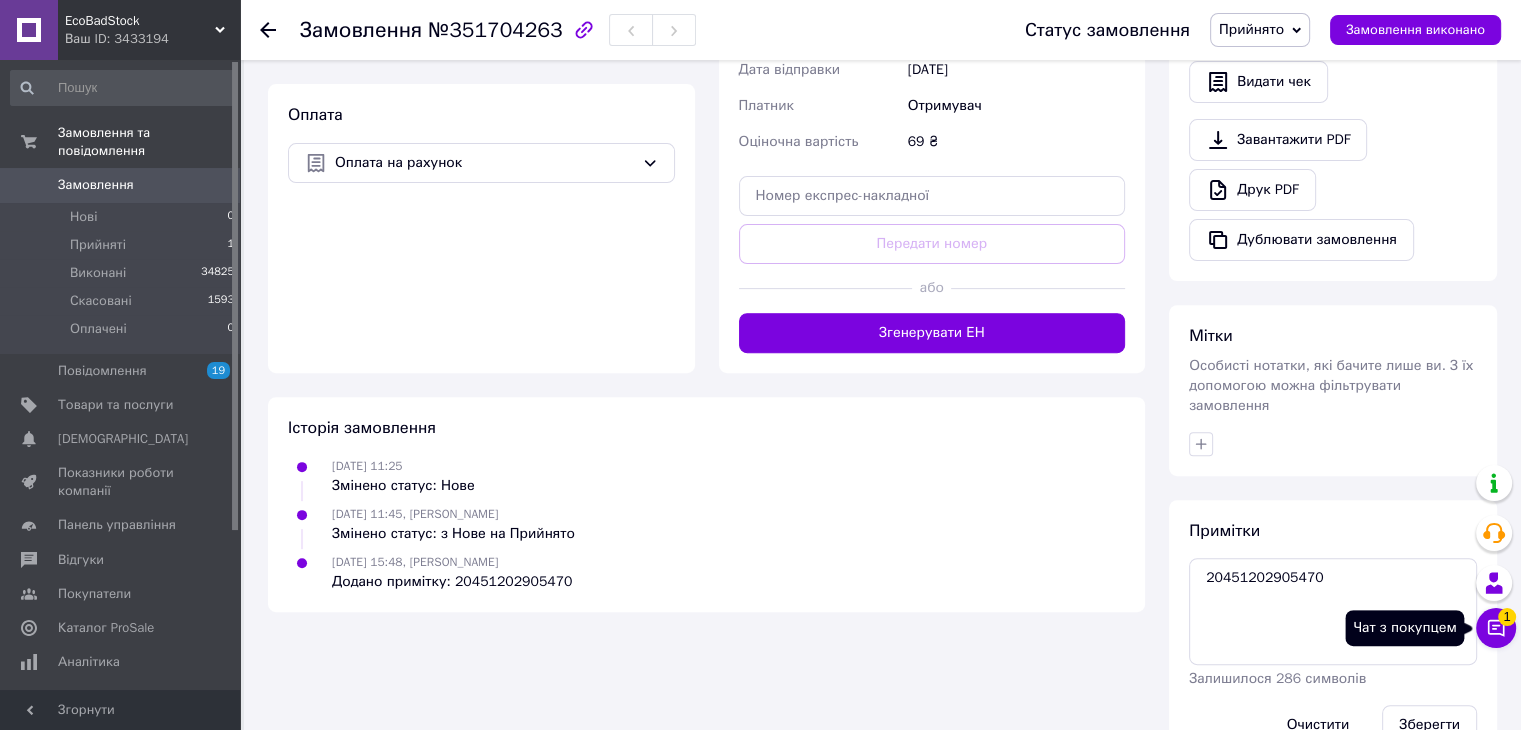 click 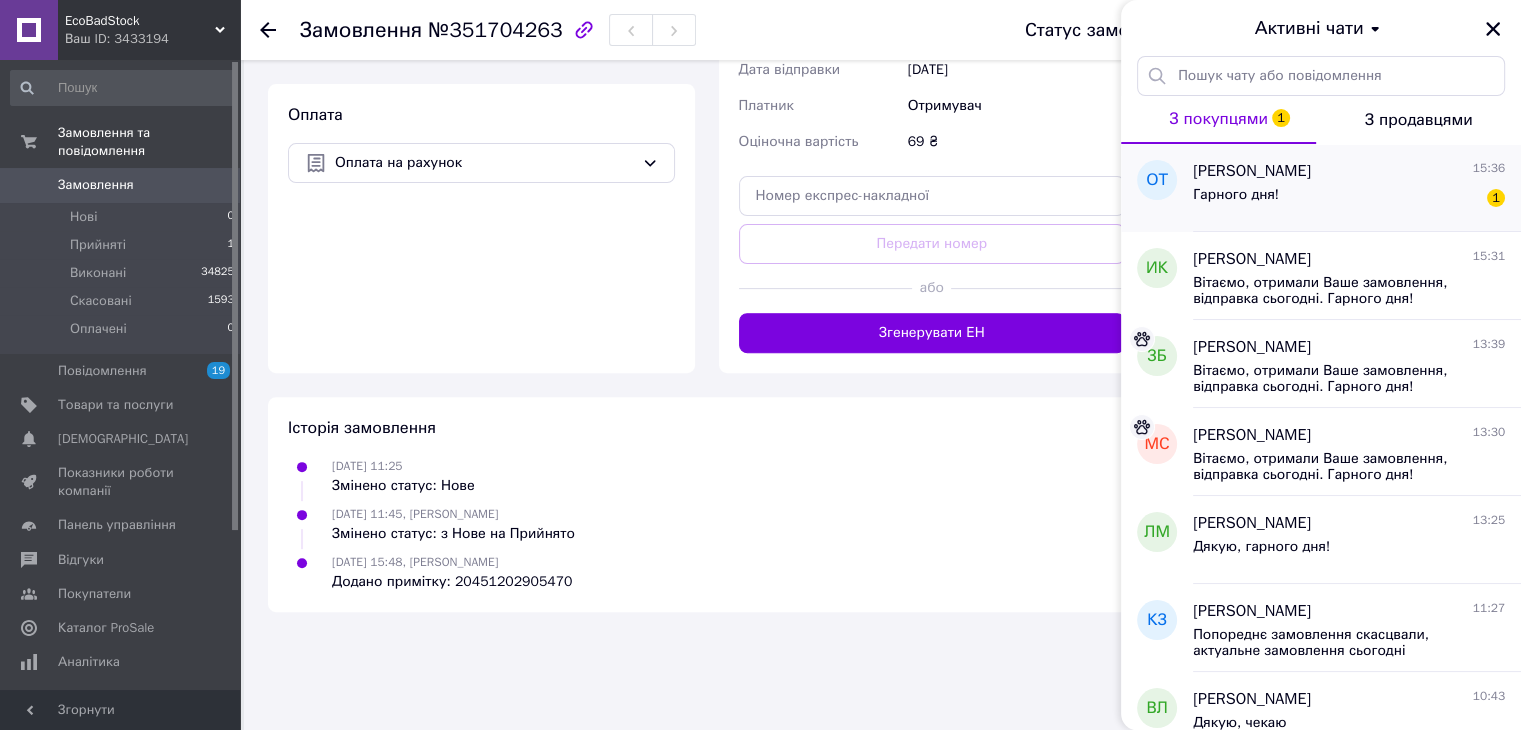 click on "Олександр Тузніцький 15:36" at bounding box center (1349, 171) 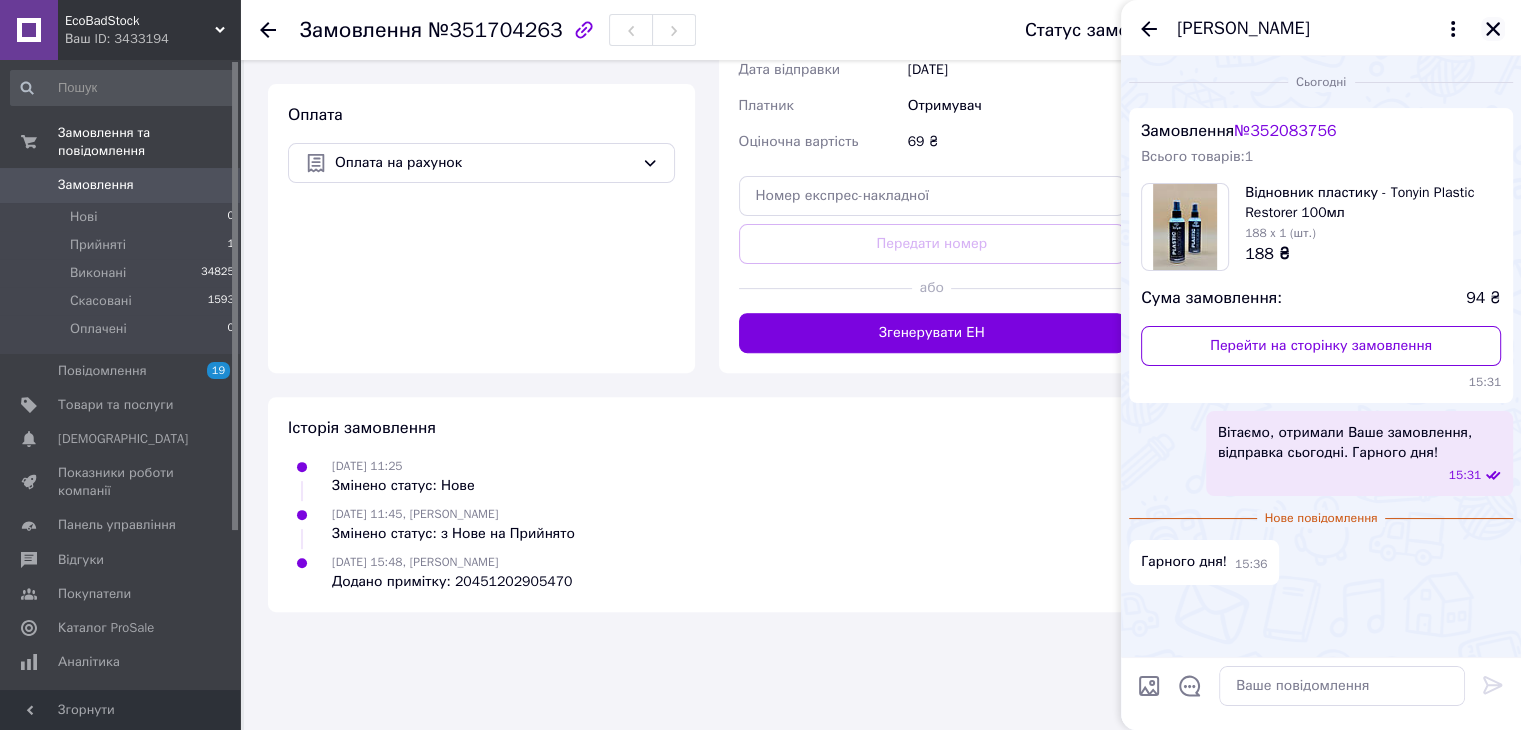 click 